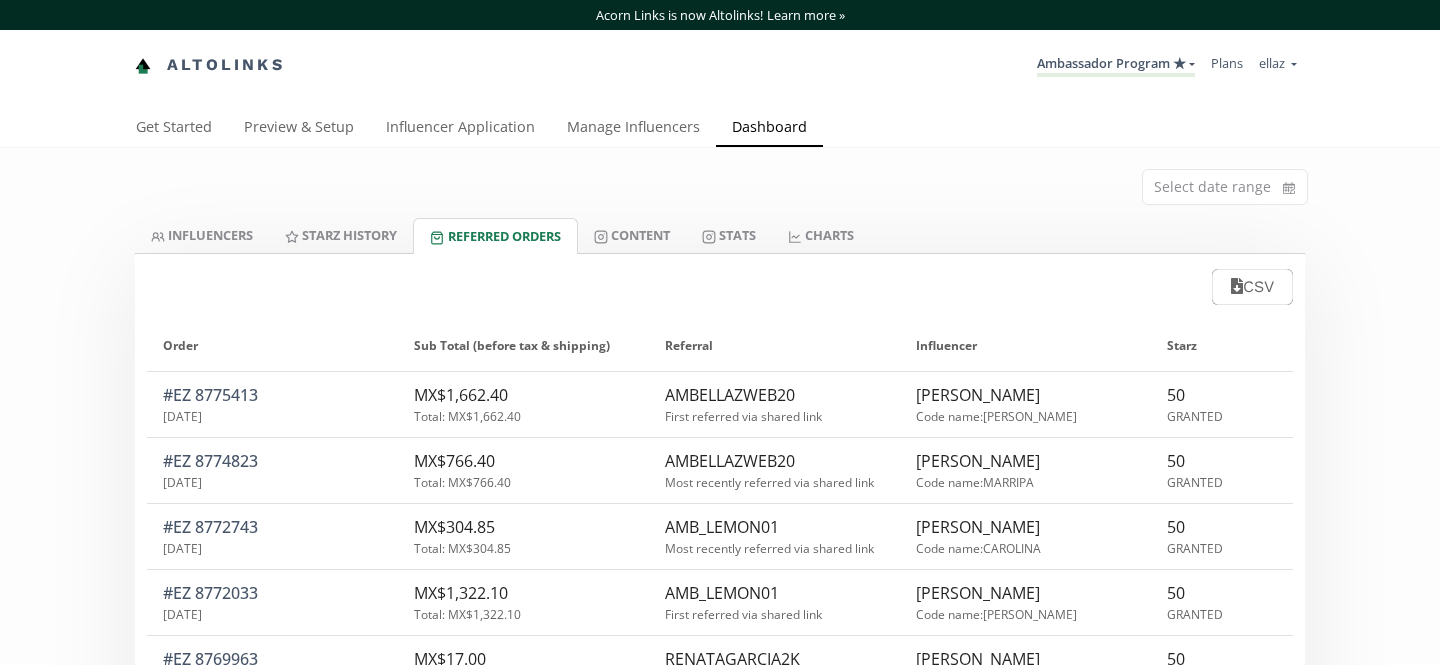 scroll, scrollTop: 0, scrollLeft: 0, axis: both 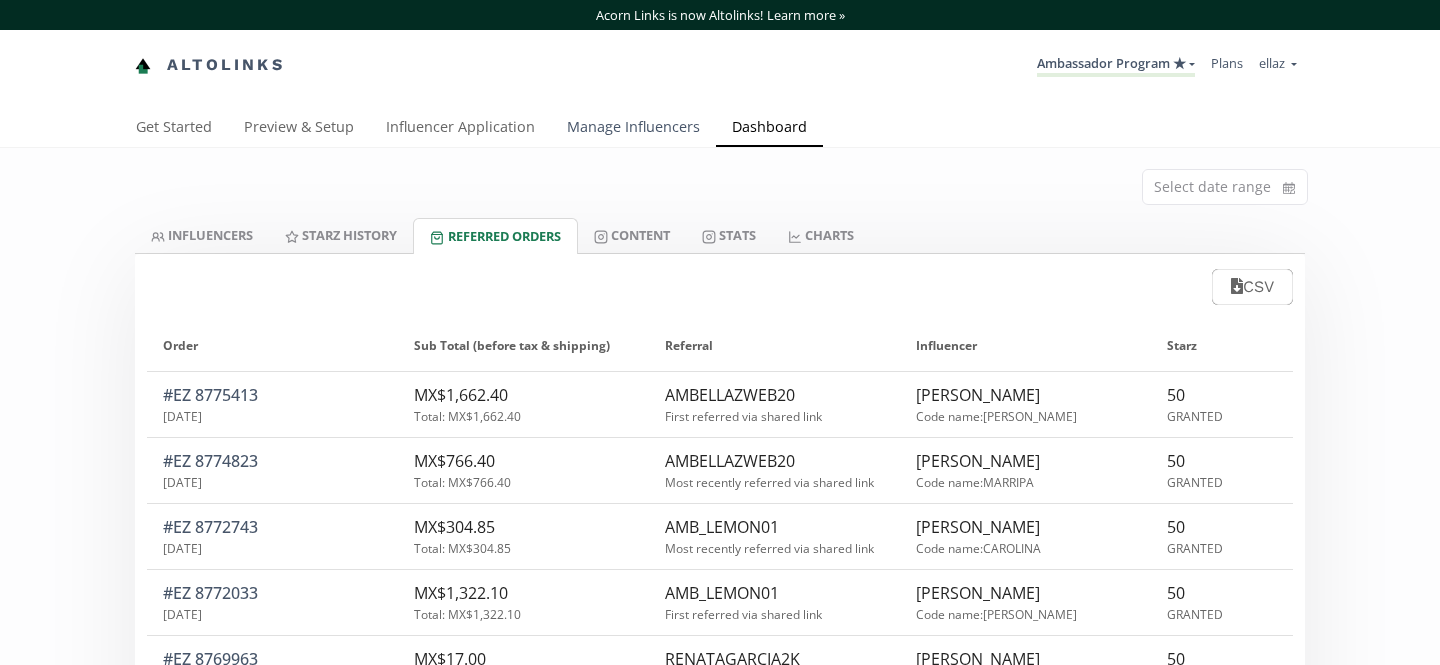 click on "Manage Influencers" at bounding box center (633, 129) 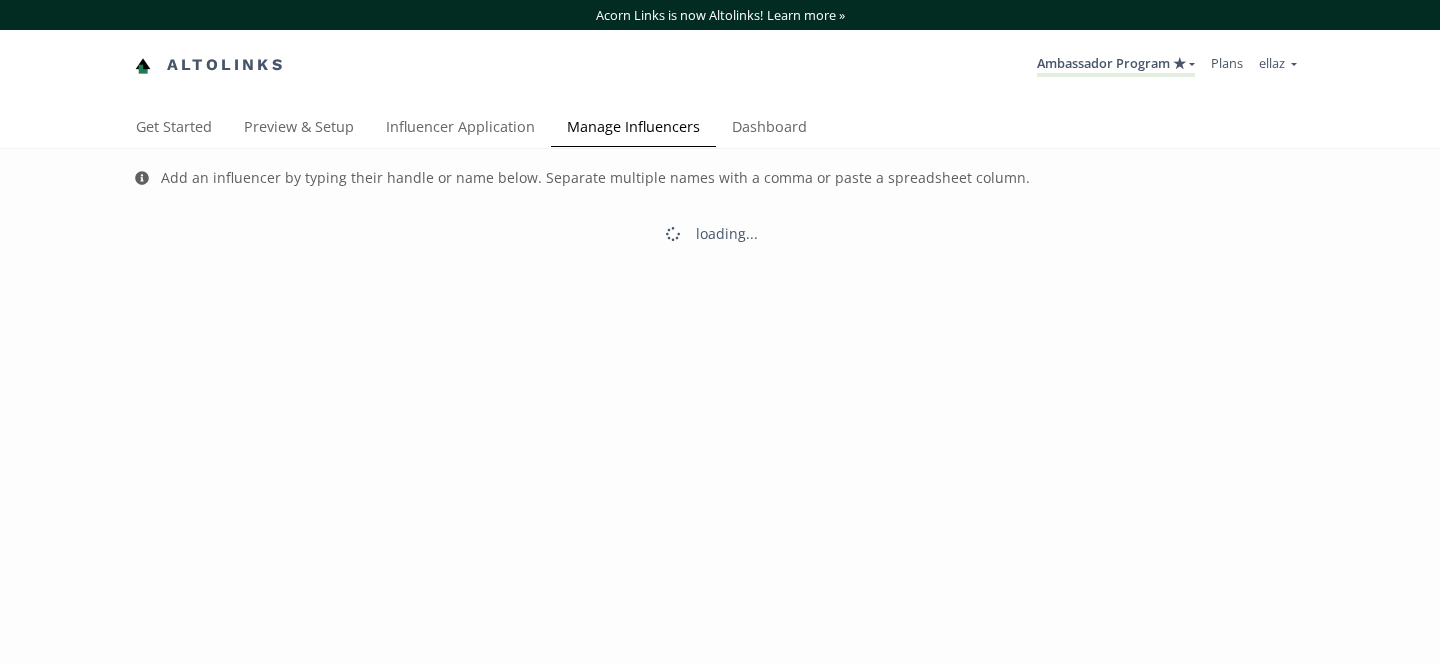 scroll, scrollTop: 0, scrollLeft: 0, axis: both 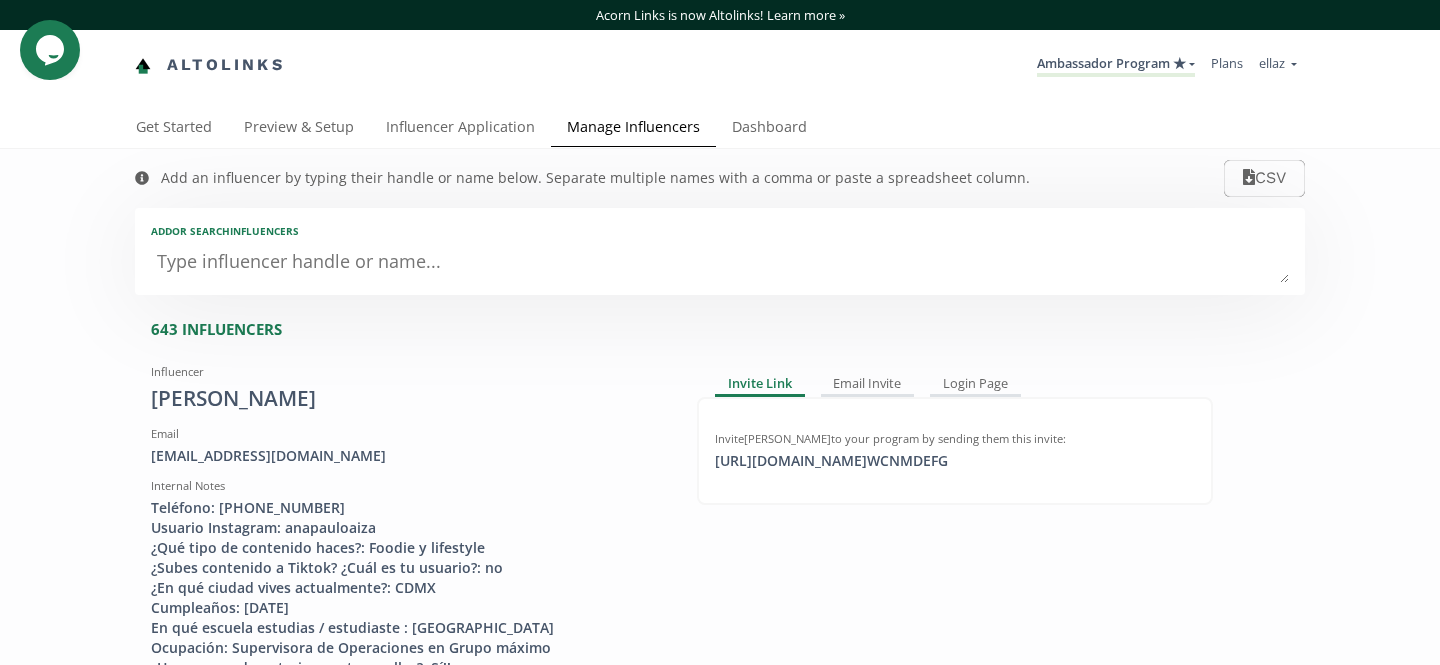 click at bounding box center (720, 263) 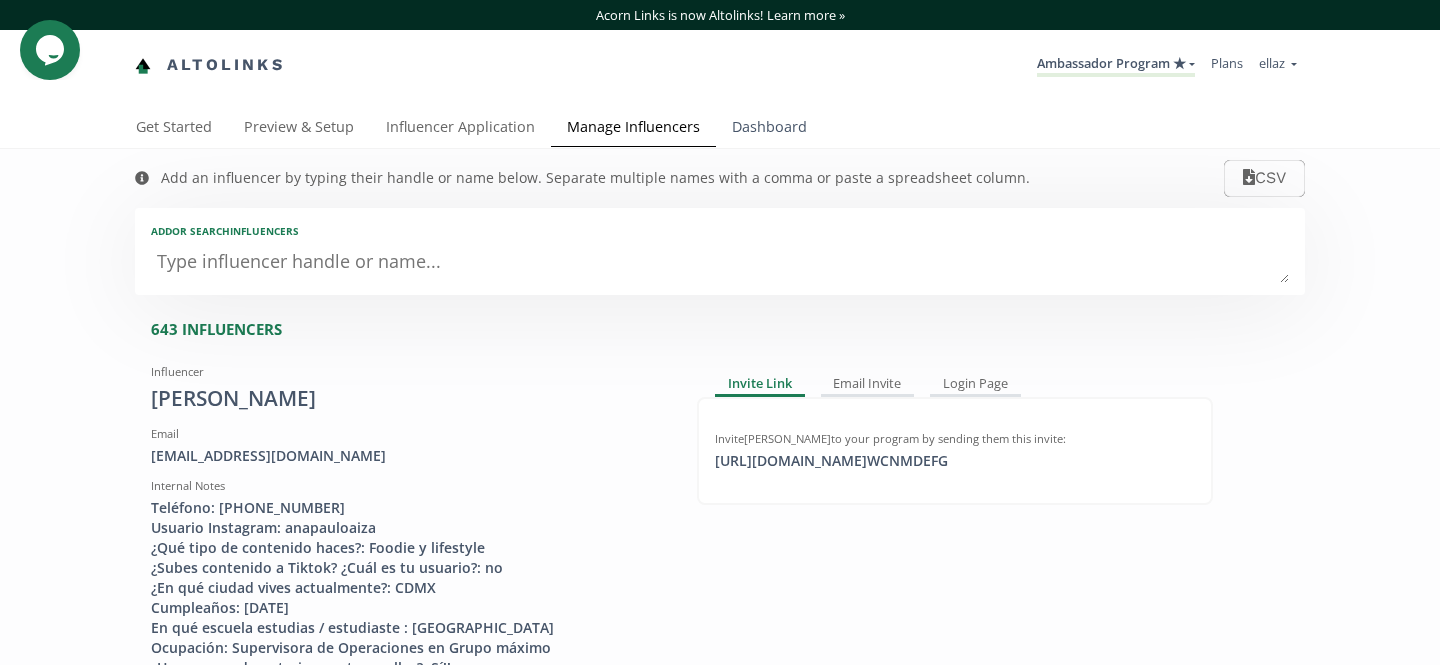 click on "Dashboard" at bounding box center (769, 129) 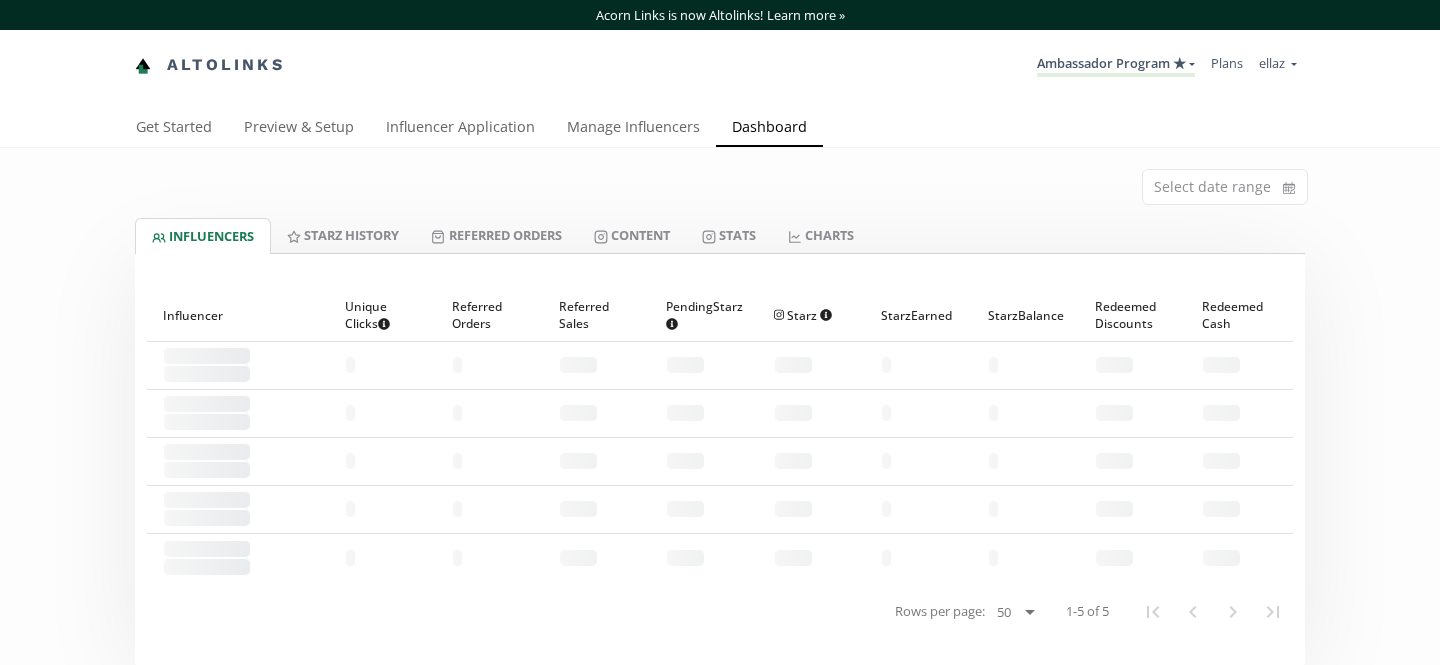 scroll, scrollTop: 0, scrollLeft: 0, axis: both 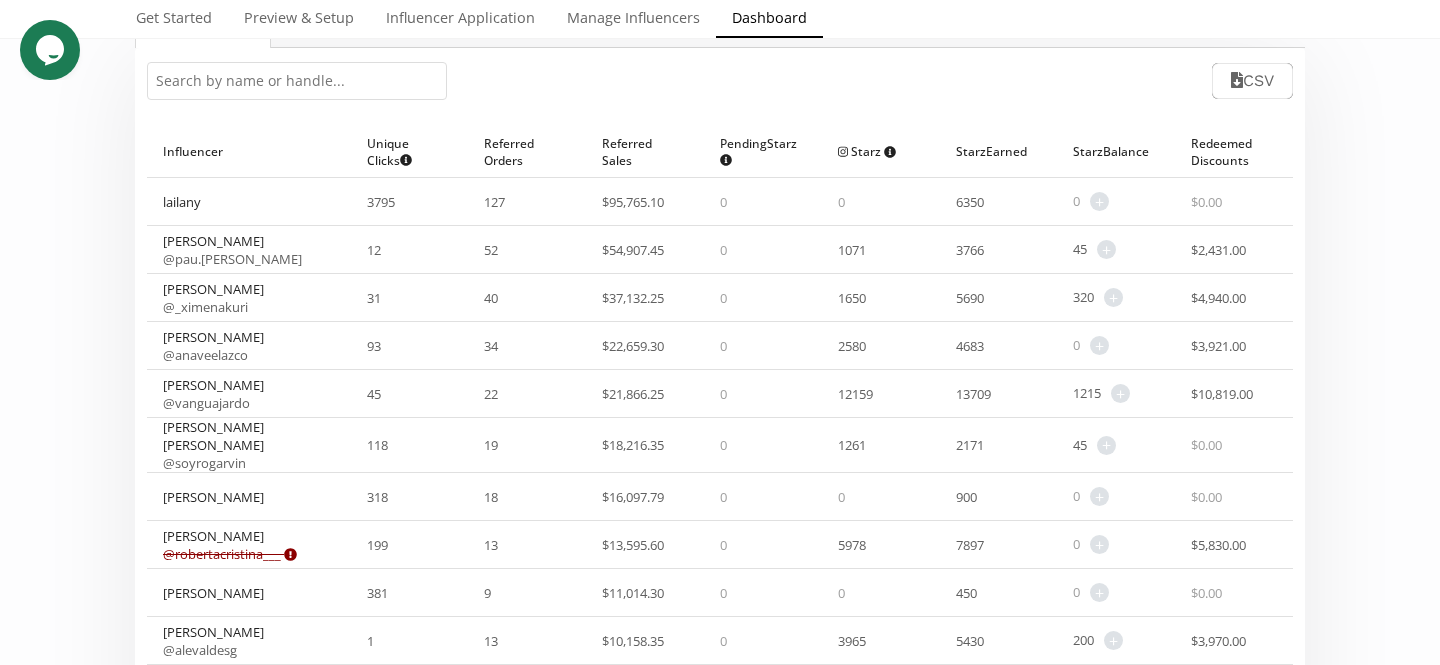 click at bounding box center [297, 81] 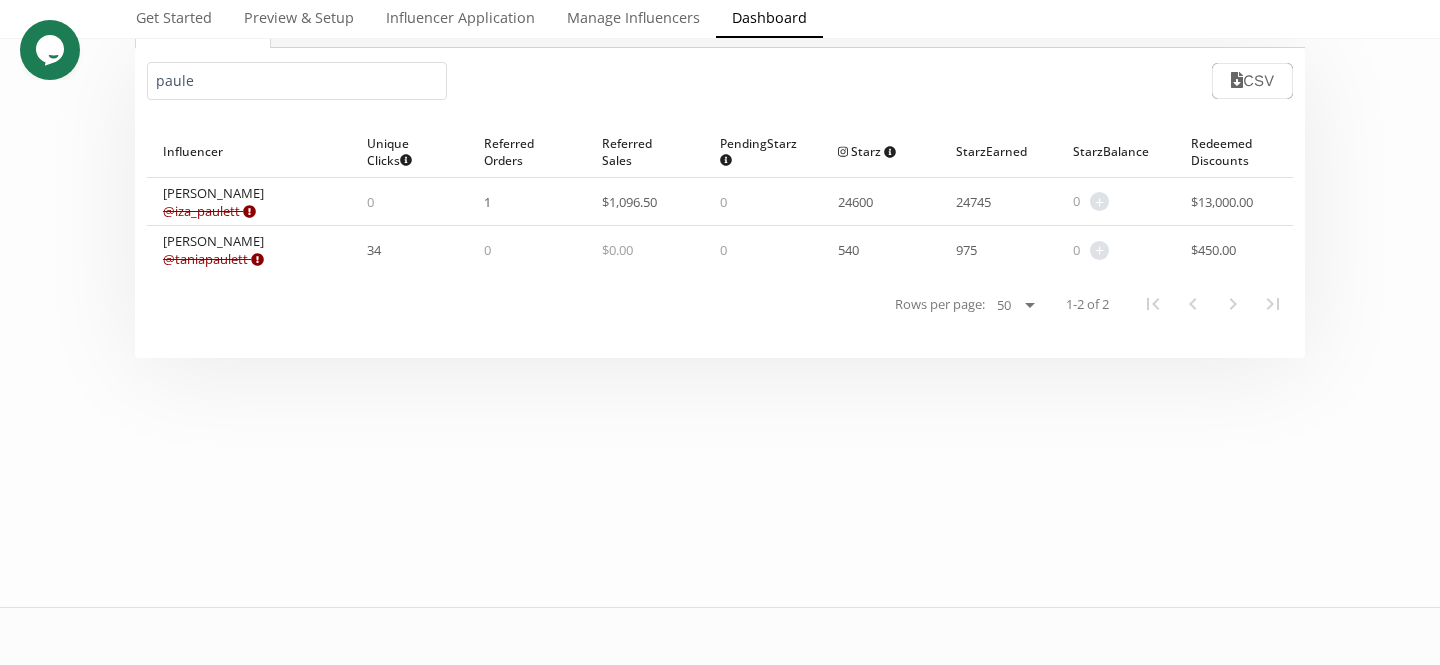 type on "paule" 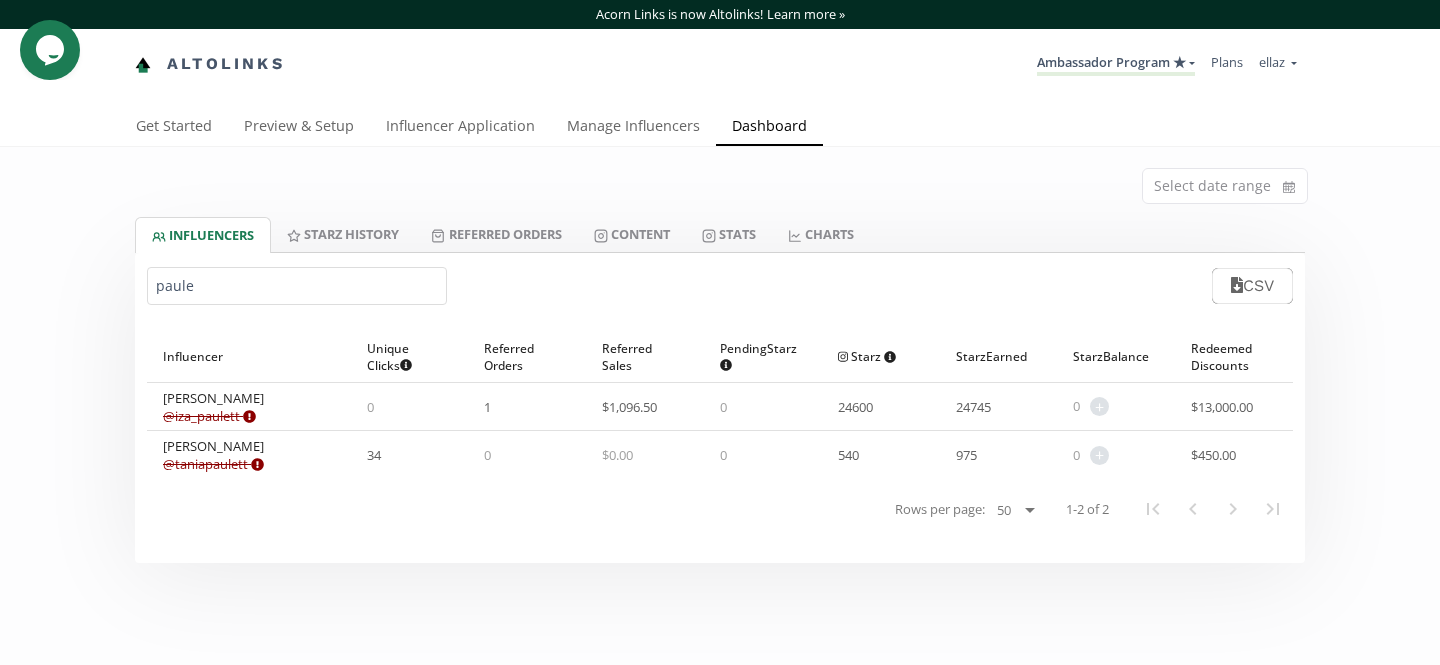 scroll, scrollTop: 0, scrollLeft: 0, axis: both 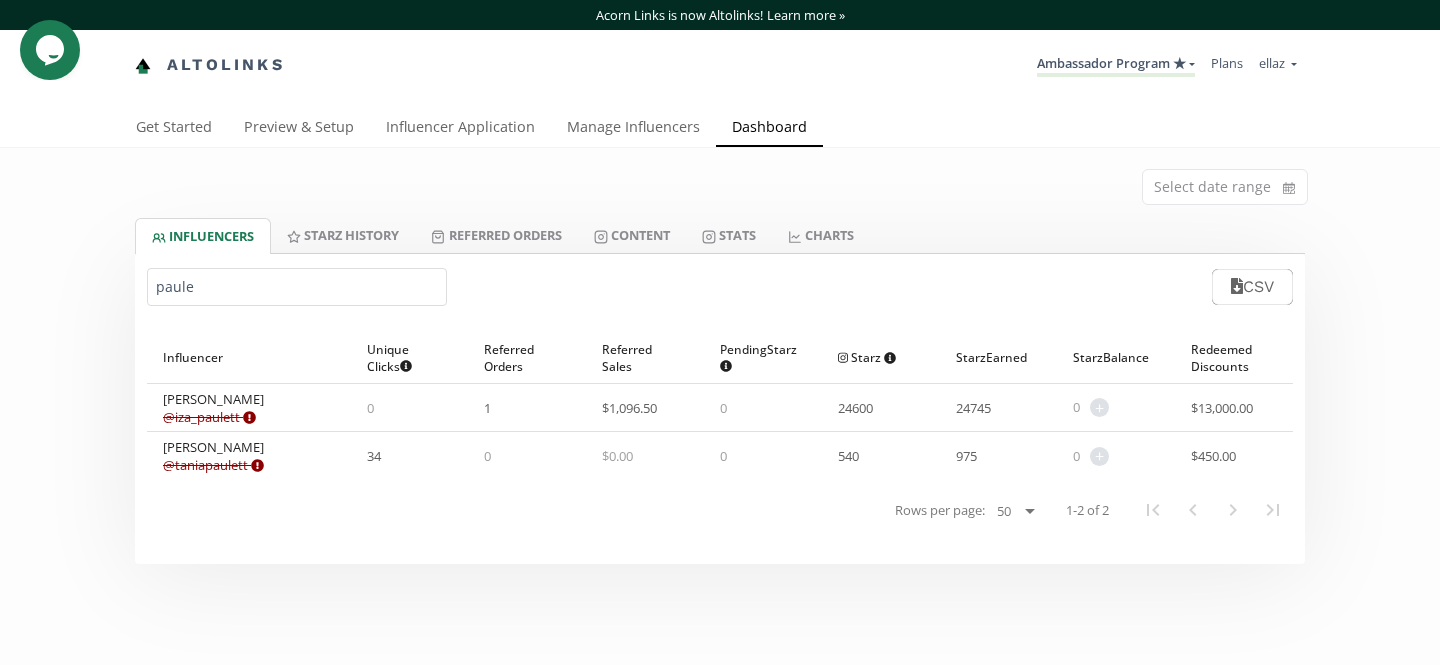 click on "Acorn Links is now Altolinks!  Learn more »
Altolinks
Ambassador Program ★
MACRO INFLUENCERS (prog ventas)
Ambassador Program ⭐️⭐️ TOP ambassador program Ambassador Program ★ Create another program ellaz" at bounding box center [720, 544] 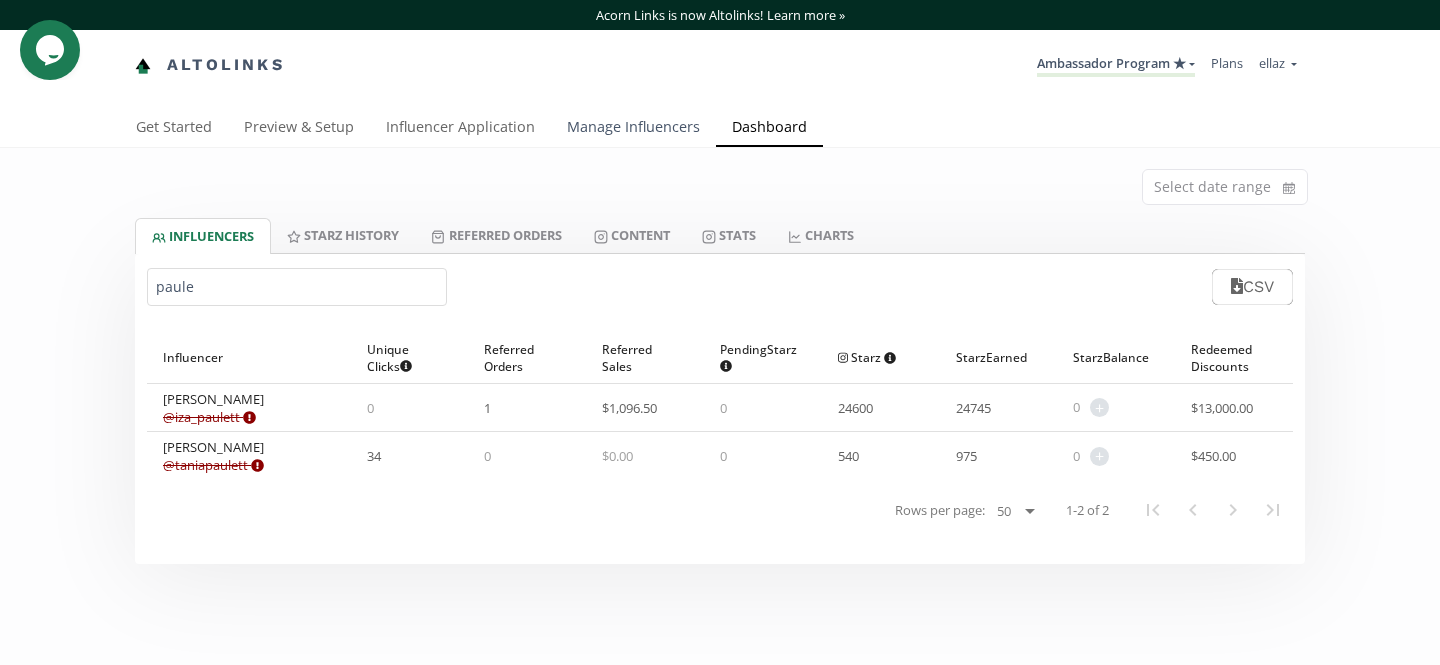click on "Manage Influencers" at bounding box center [633, 129] 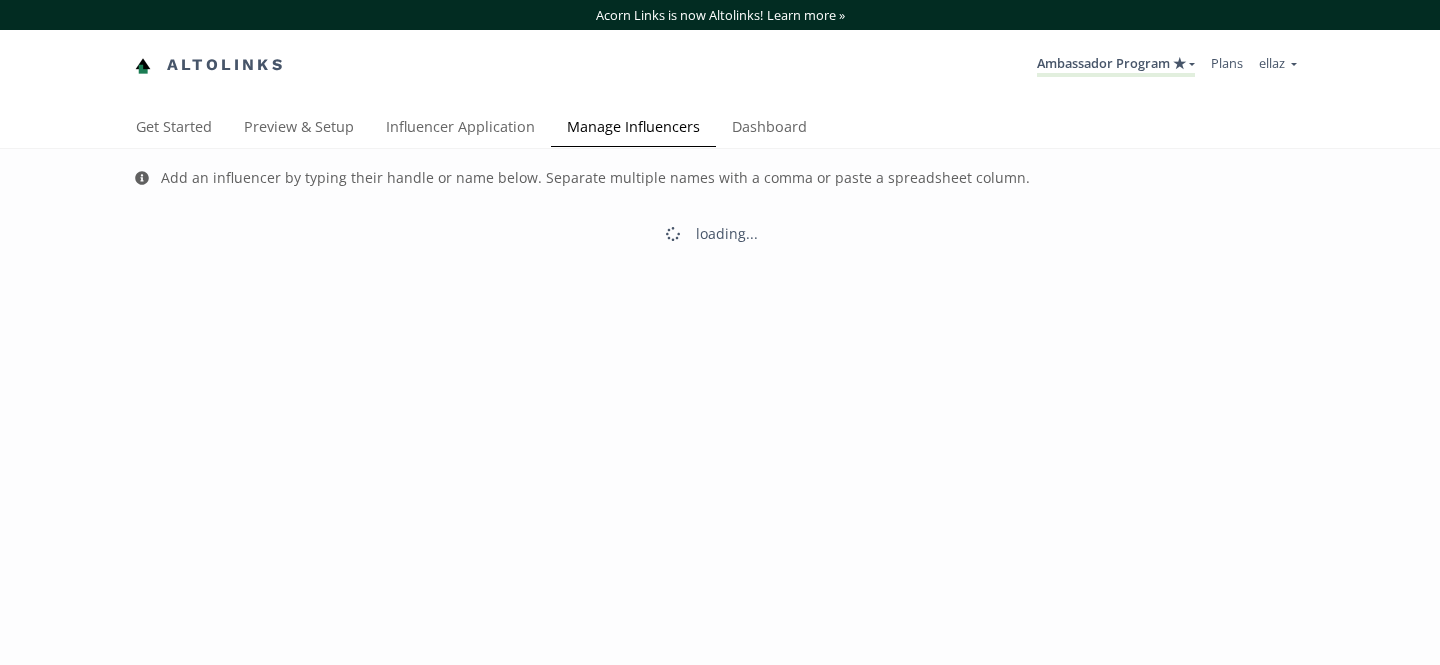 scroll, scrollTop: 0, scrollLeft: 0, axis: both 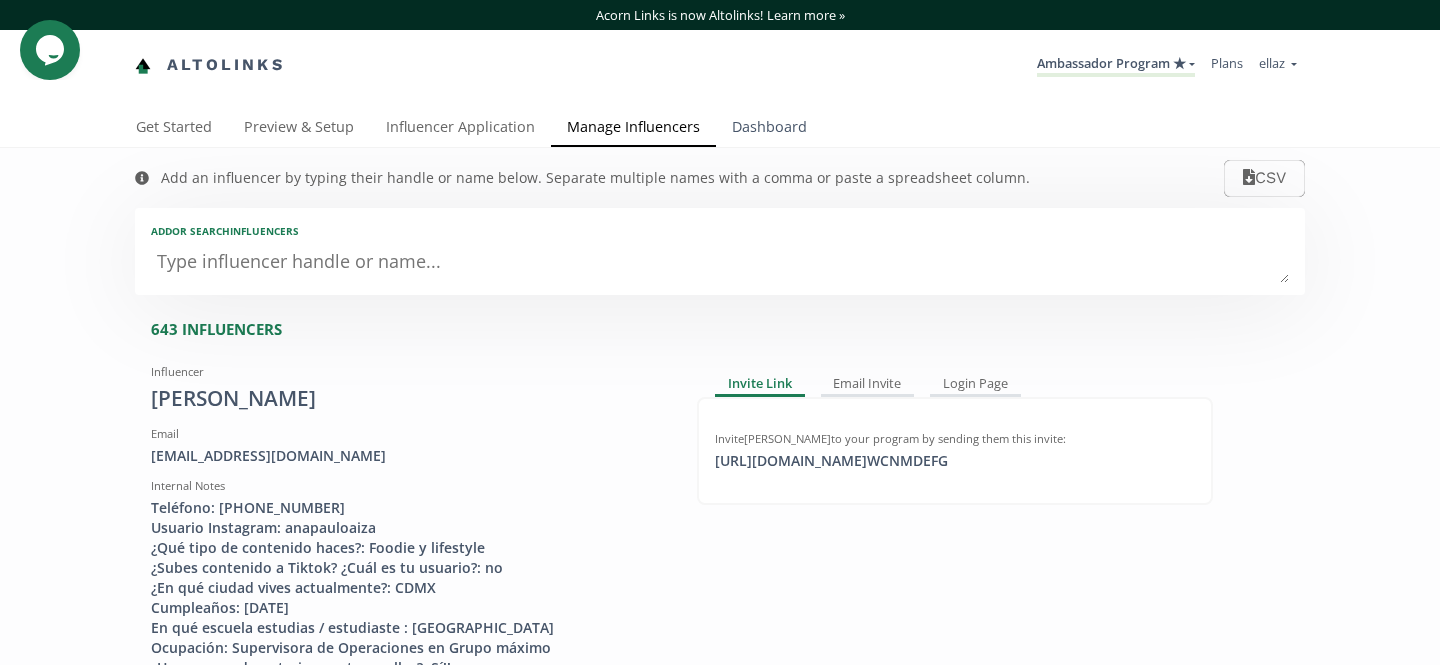 click on "Dashboard" at bounding box center (769, 129) 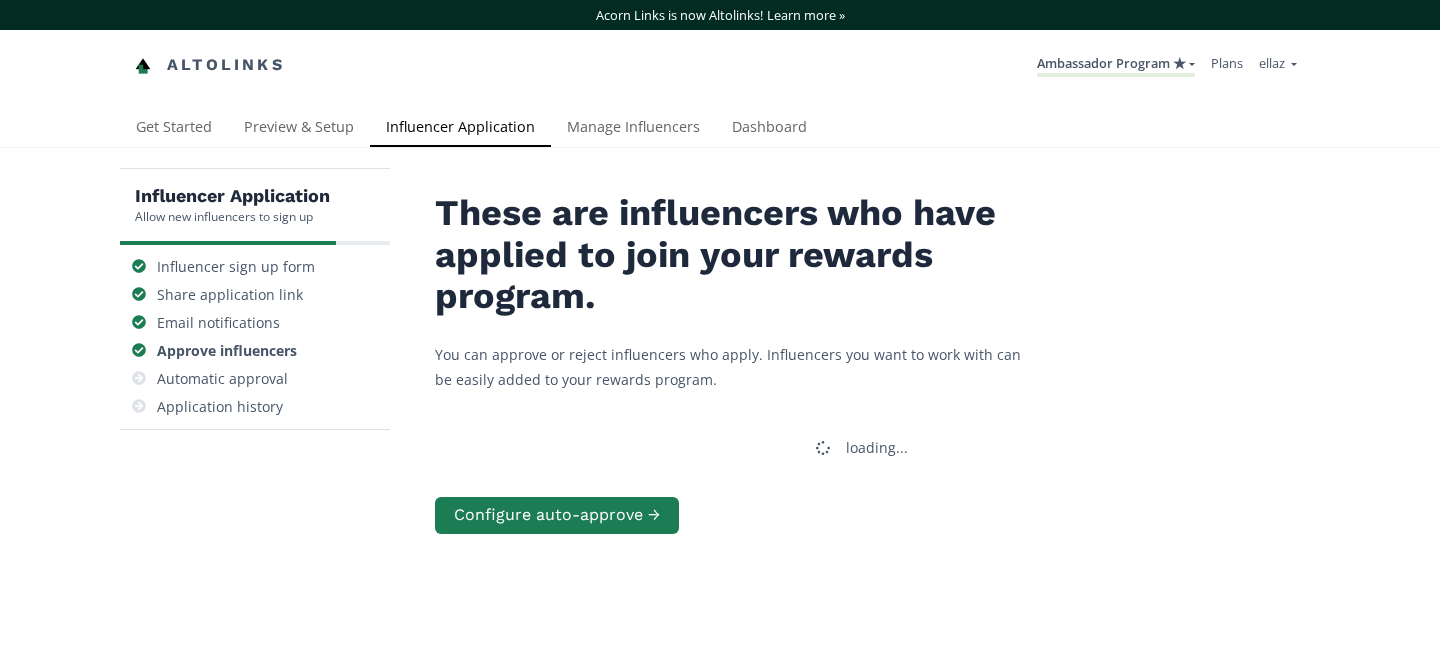 scroll, scrollTop: 0, scrollLeft: 0, axis: both 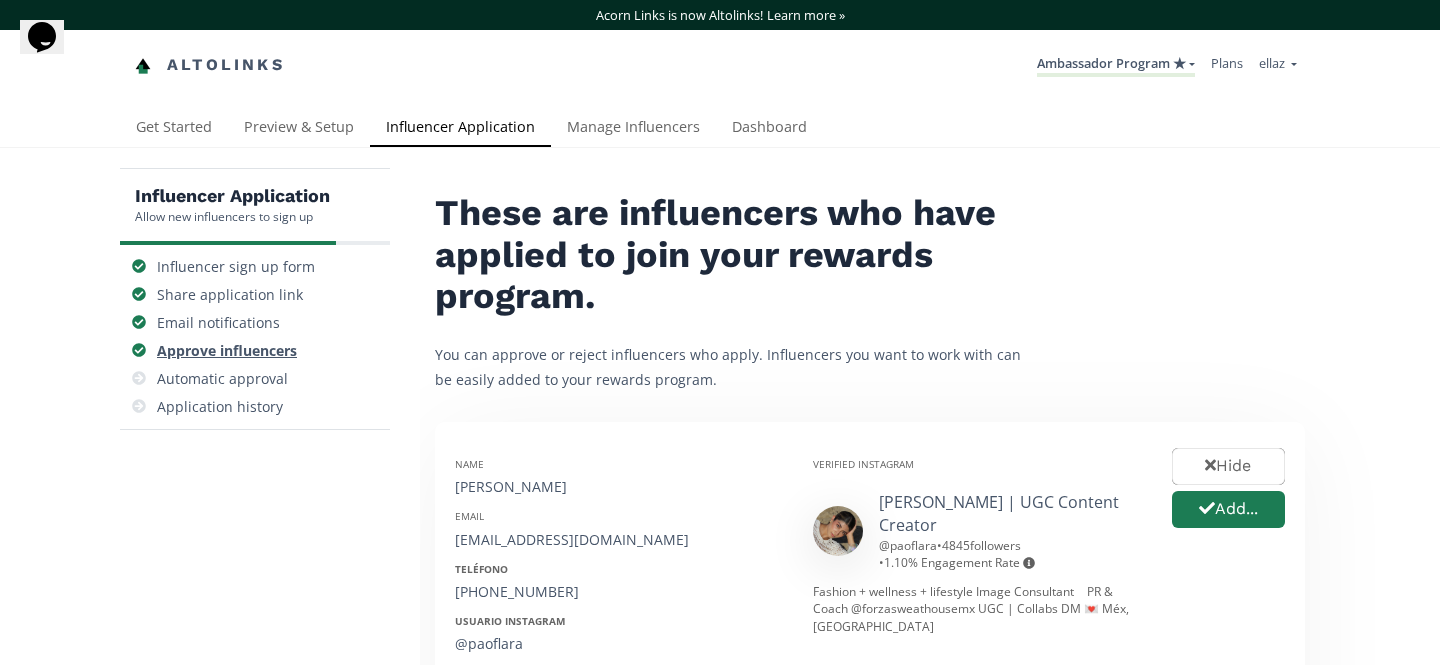 click on "Approve influencers" at bounding box center (255, 351) 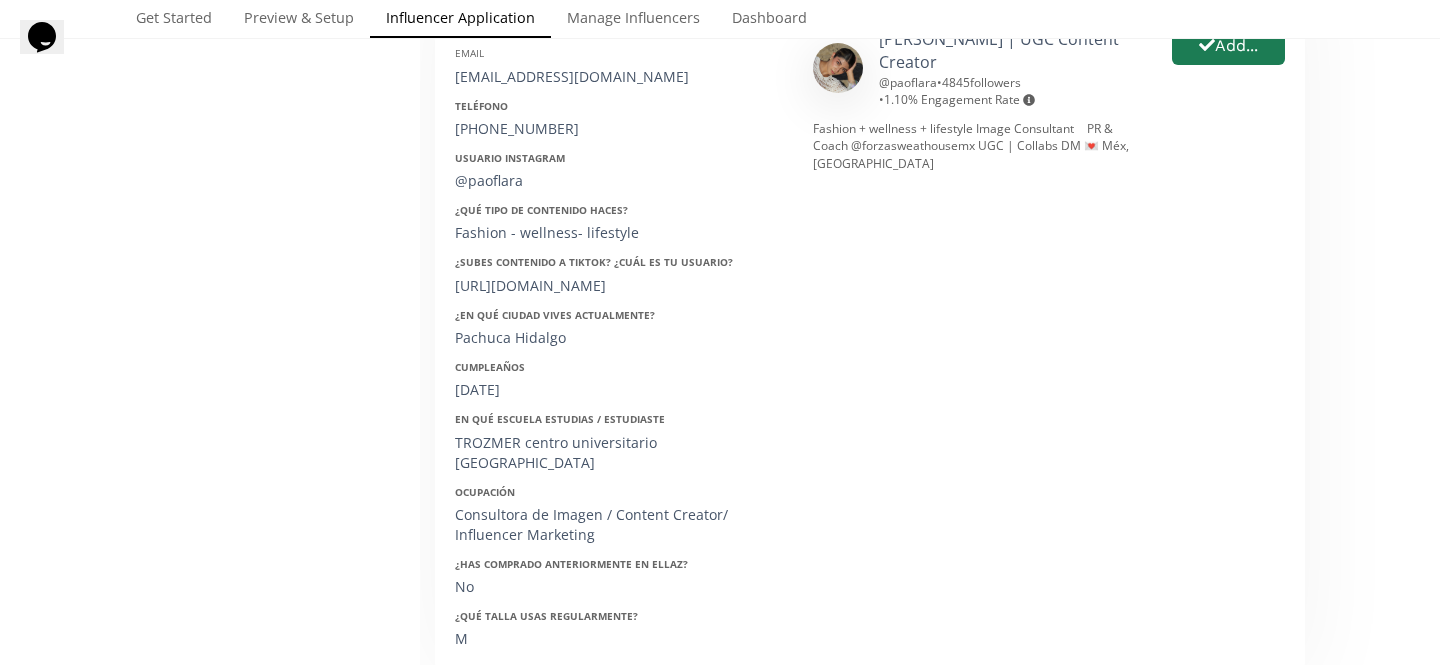scroll, scrollTop: 450, scrollLeft: 0, axis: vertical 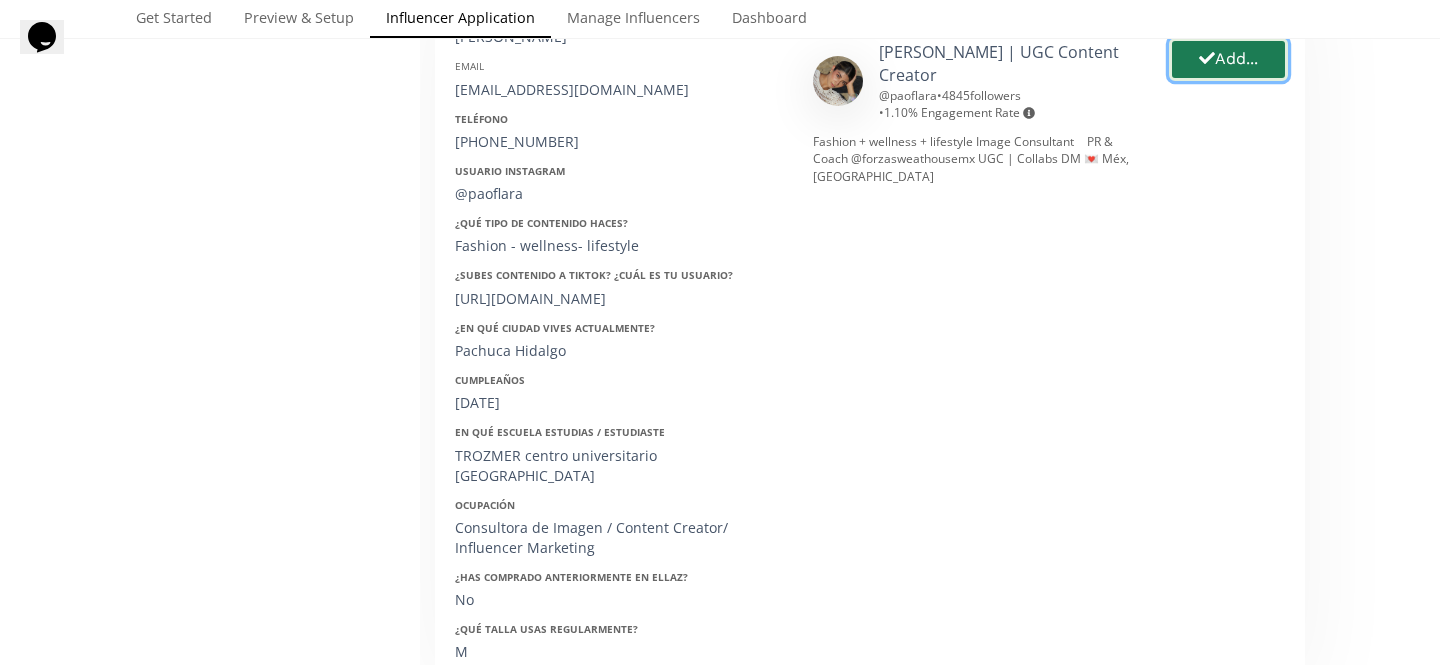 click 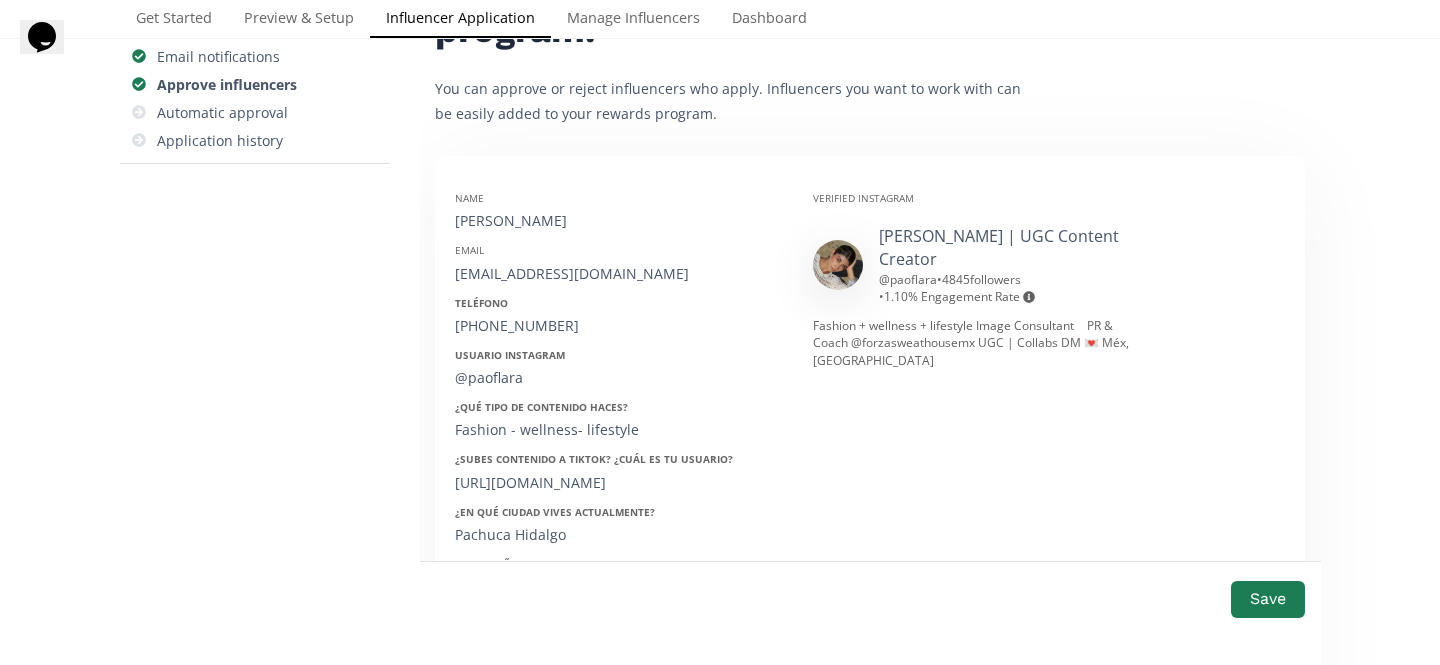scroll, scrollTop: 267, scrollLeft: 0, axis: vertical 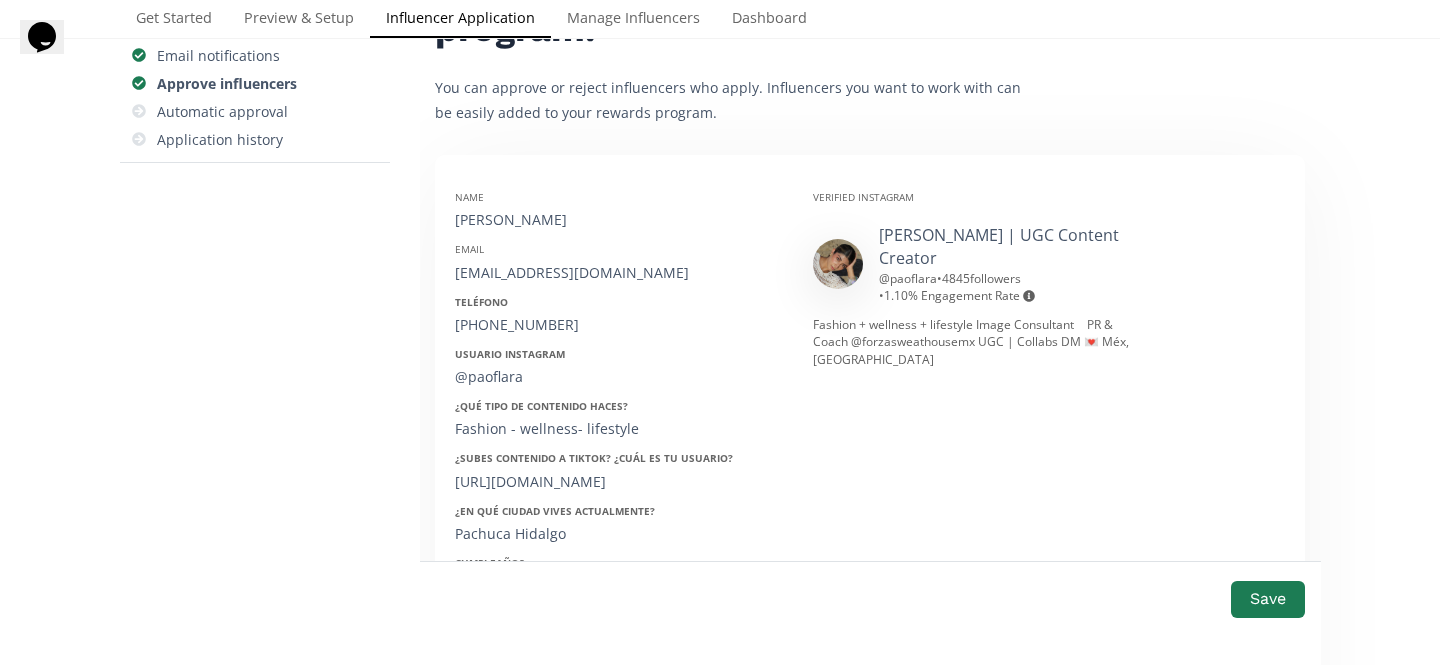 click on "[PERSON_NAME]" at bounding box center (619, 220) 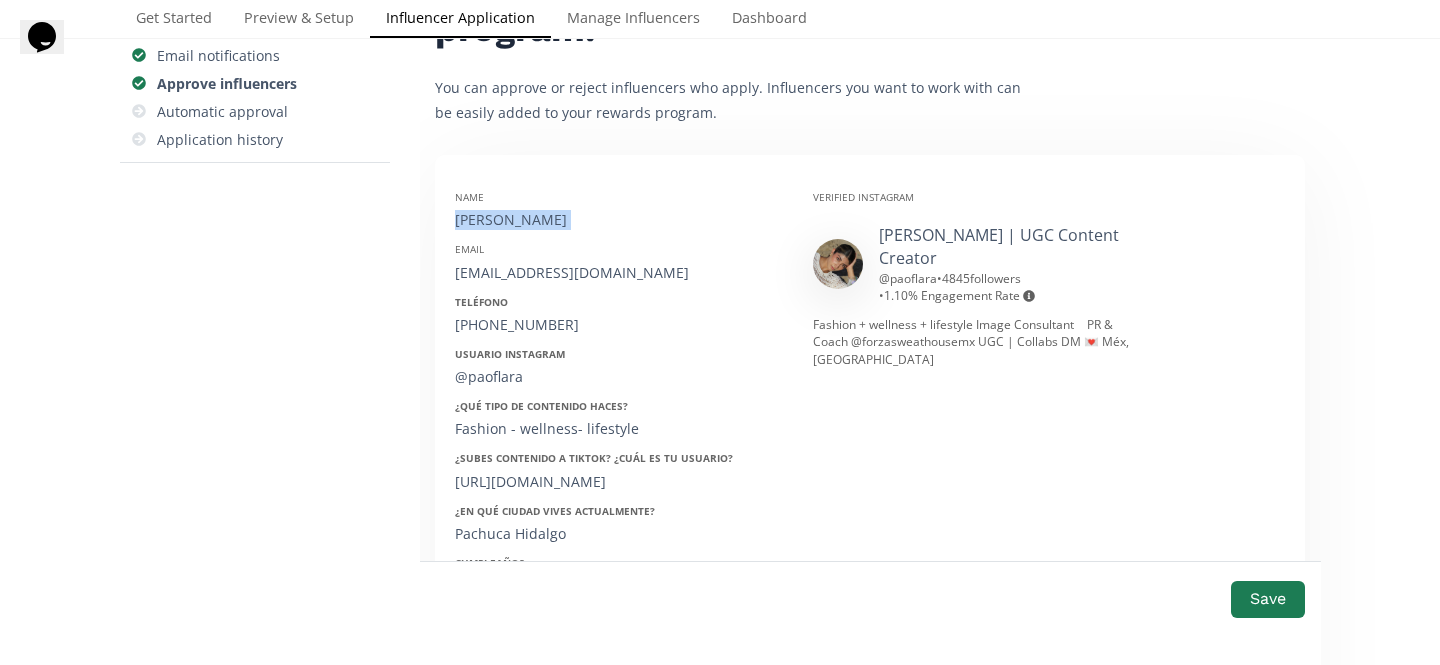 click on "[PERSON_NAME]" at bounding box center (619, 220) 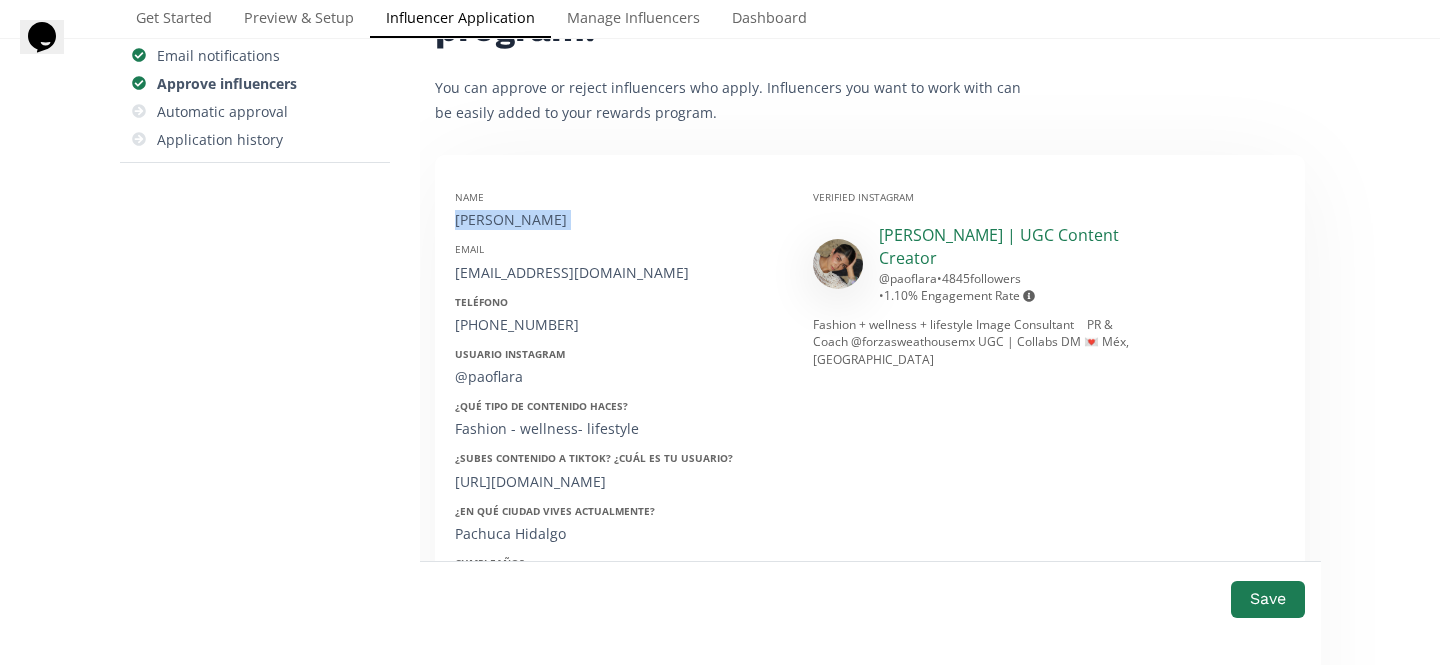 click on "[PERSON_NAME] | UGC Content Creator" at bounding box center (999, 246) 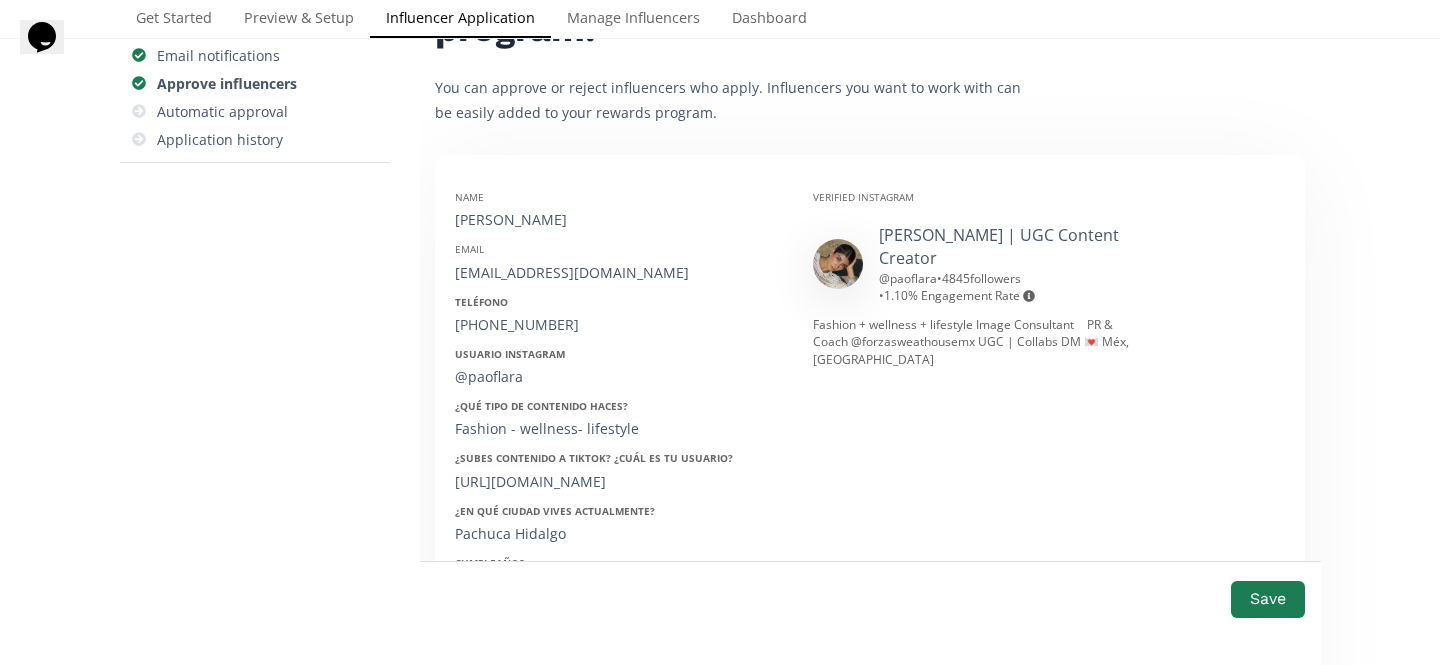click on "Email [EMAIL_ADDRESS][DOMAIN_NAME]" at bounding box center [619, 262] 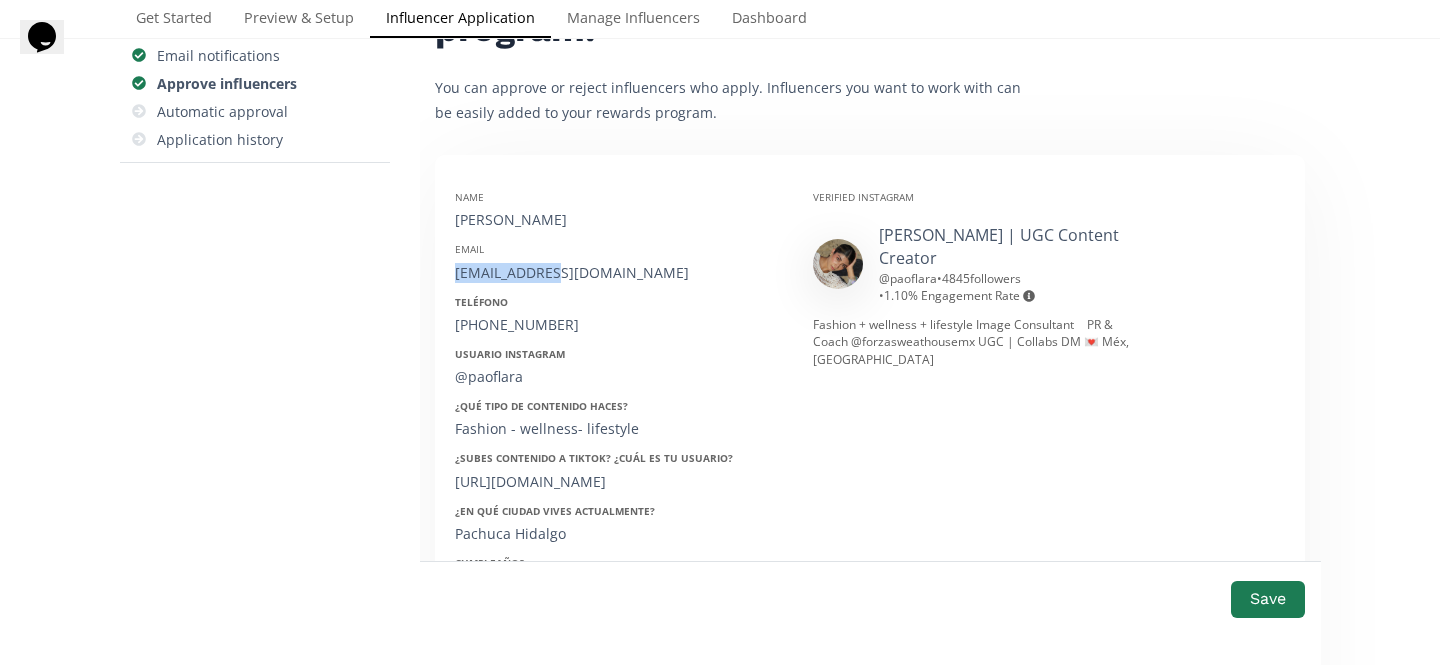 click on "Email [EMAIL_ADDRESS][DOMAIN_NAME]" at bounding box center [619, 262] 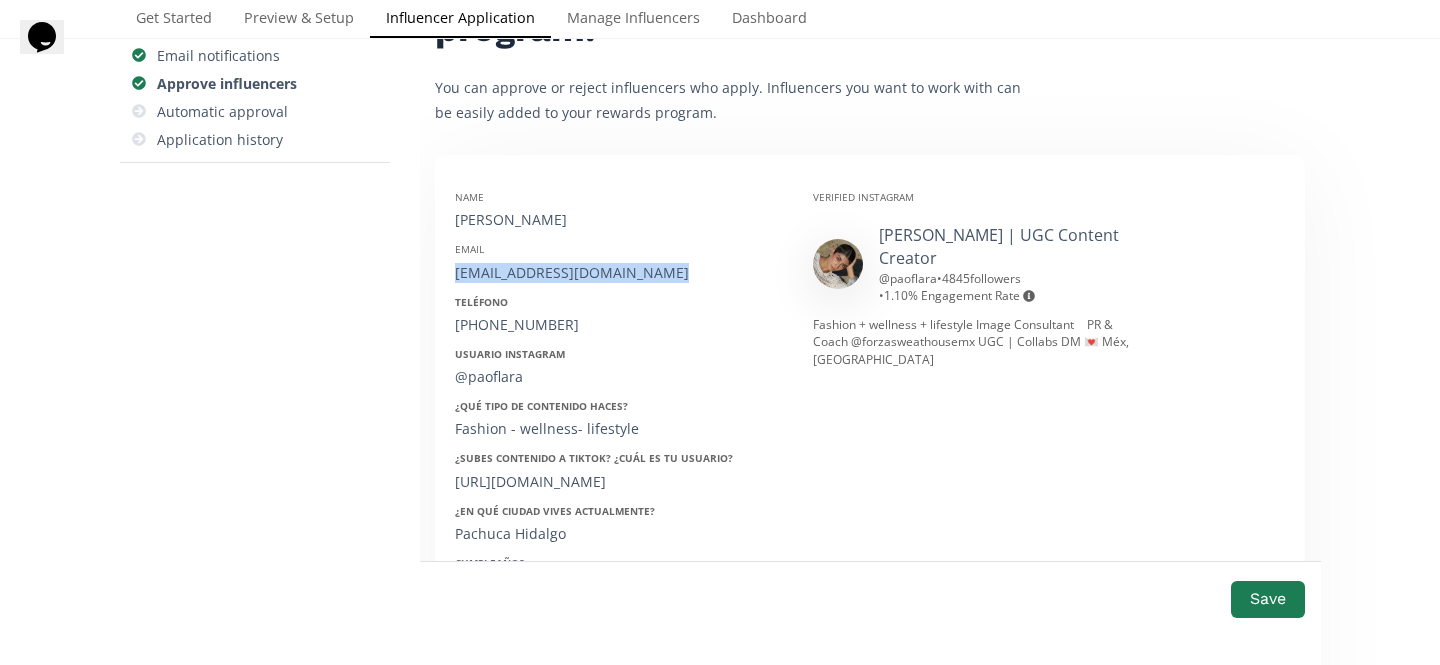 click on "Email [EMAIL_ADDRESS][DOMAIN_NAME]" at bounding box center [619, 262] 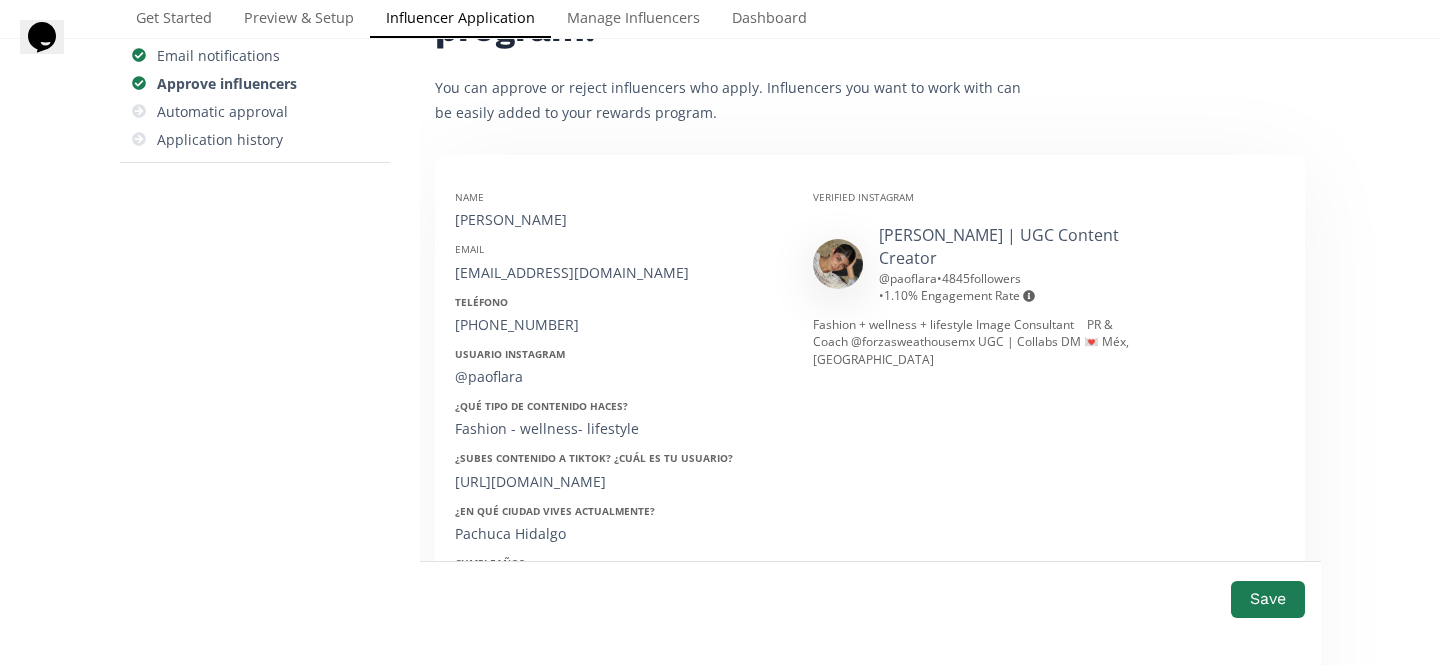 click on "+52 7711054809" at bounding box center (619, 325) 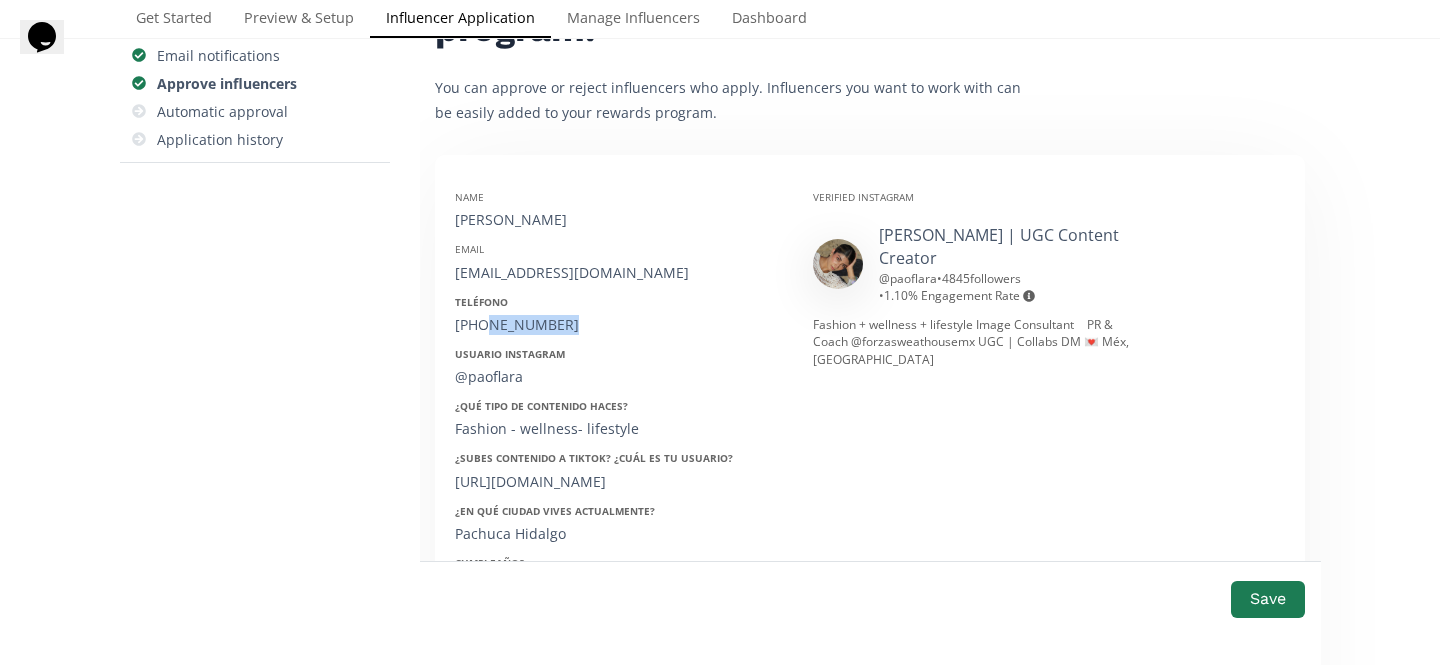 click on "+52 7711054809" at bounding box center [619, 325] 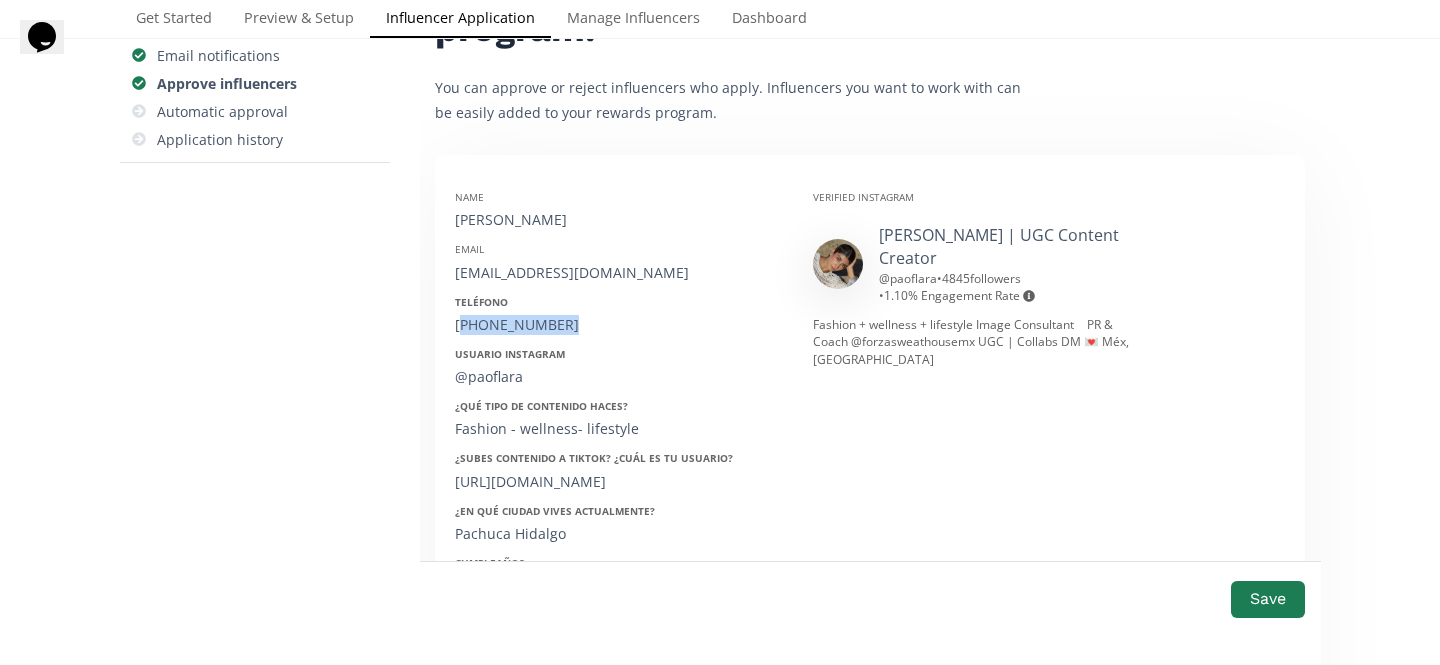 drag, startPoint x: 462, startPoint y: 321, endPoint x: 611, endPoint y: 318, distance: 149.0302 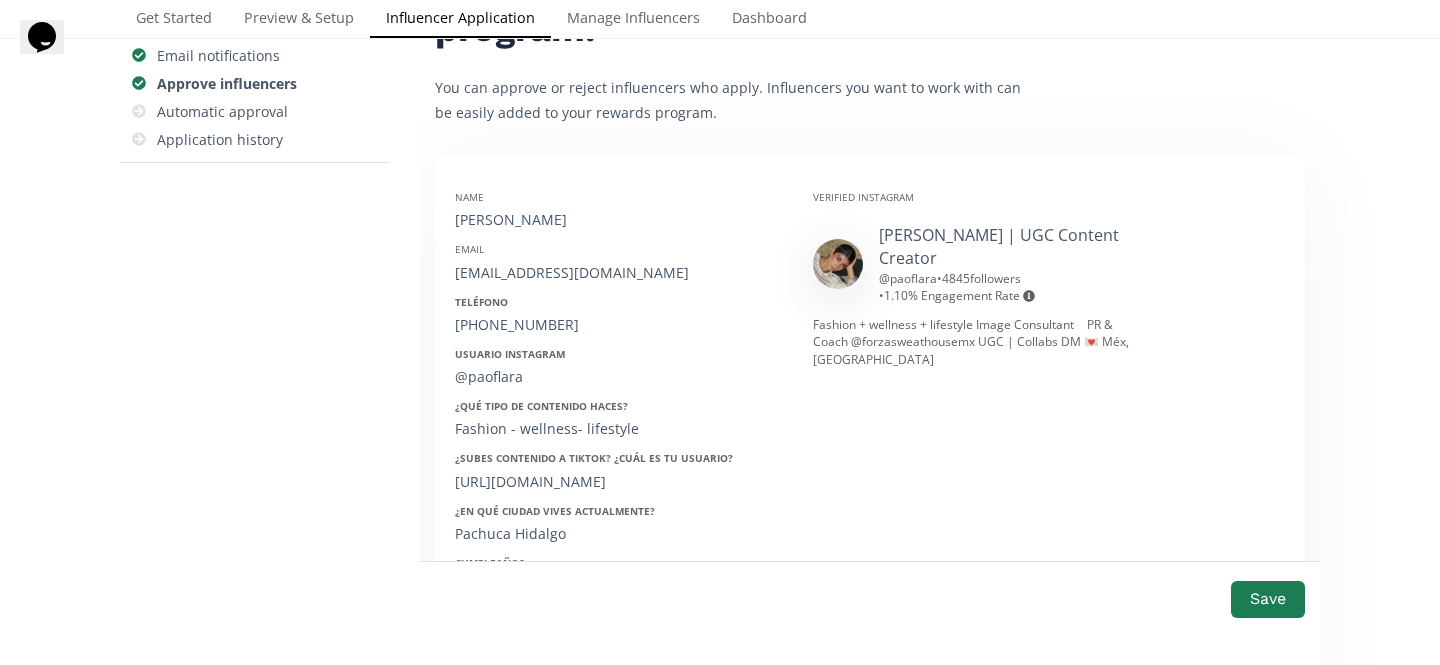 click on "@paoflara" at bounding box center (619, 377) 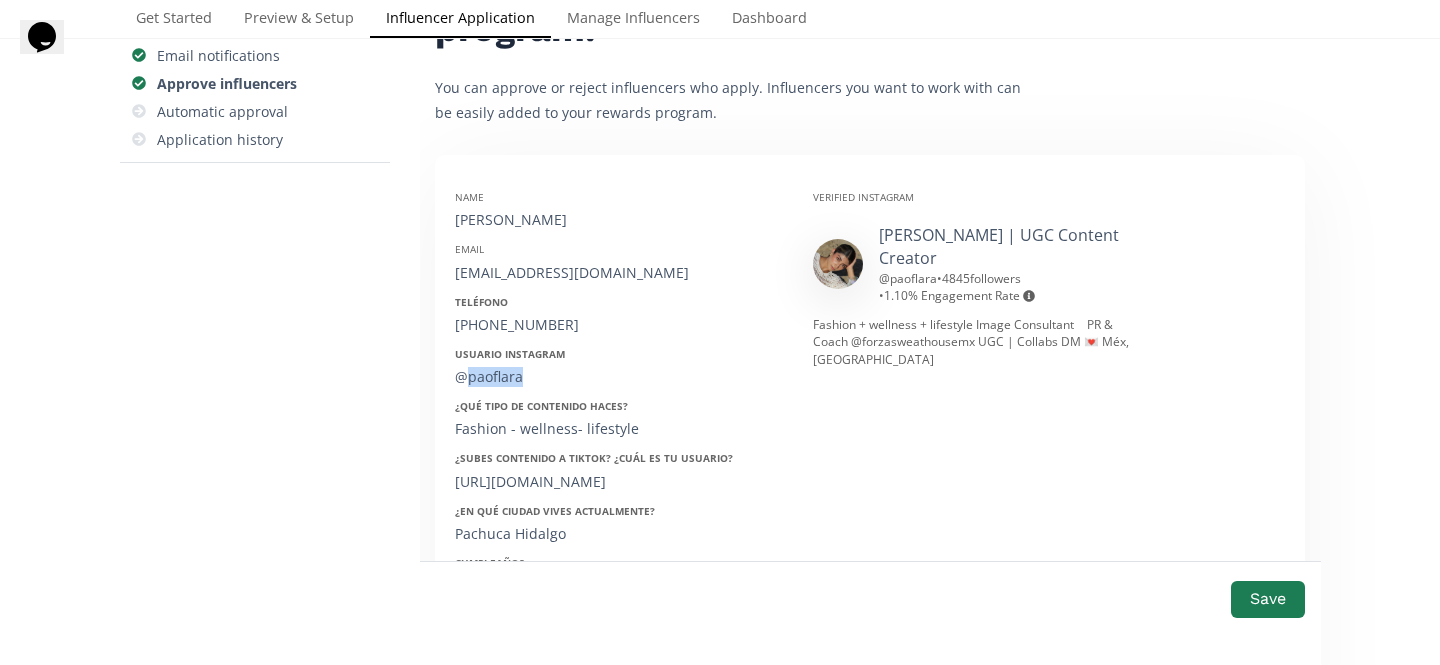 click on "@paoflara" at bounding box center (619, 377) 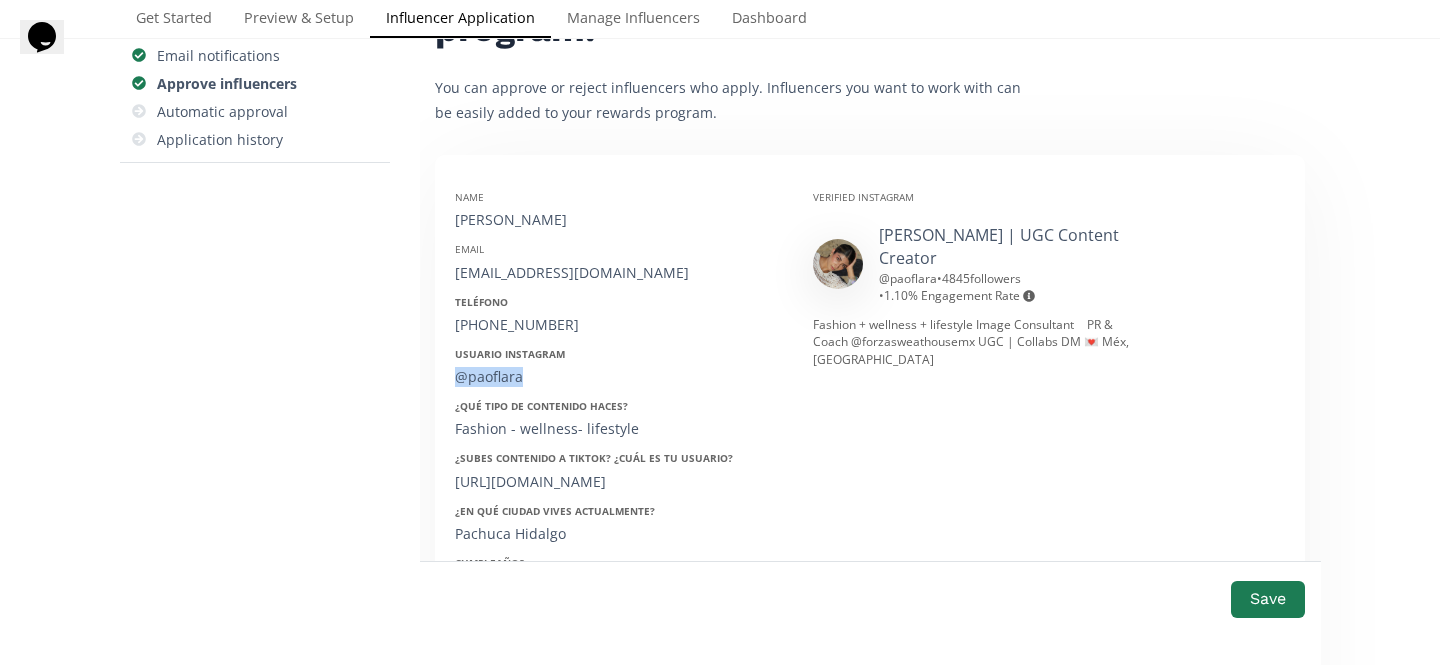 click on "@paoflara" at bounding box center (619, 377) 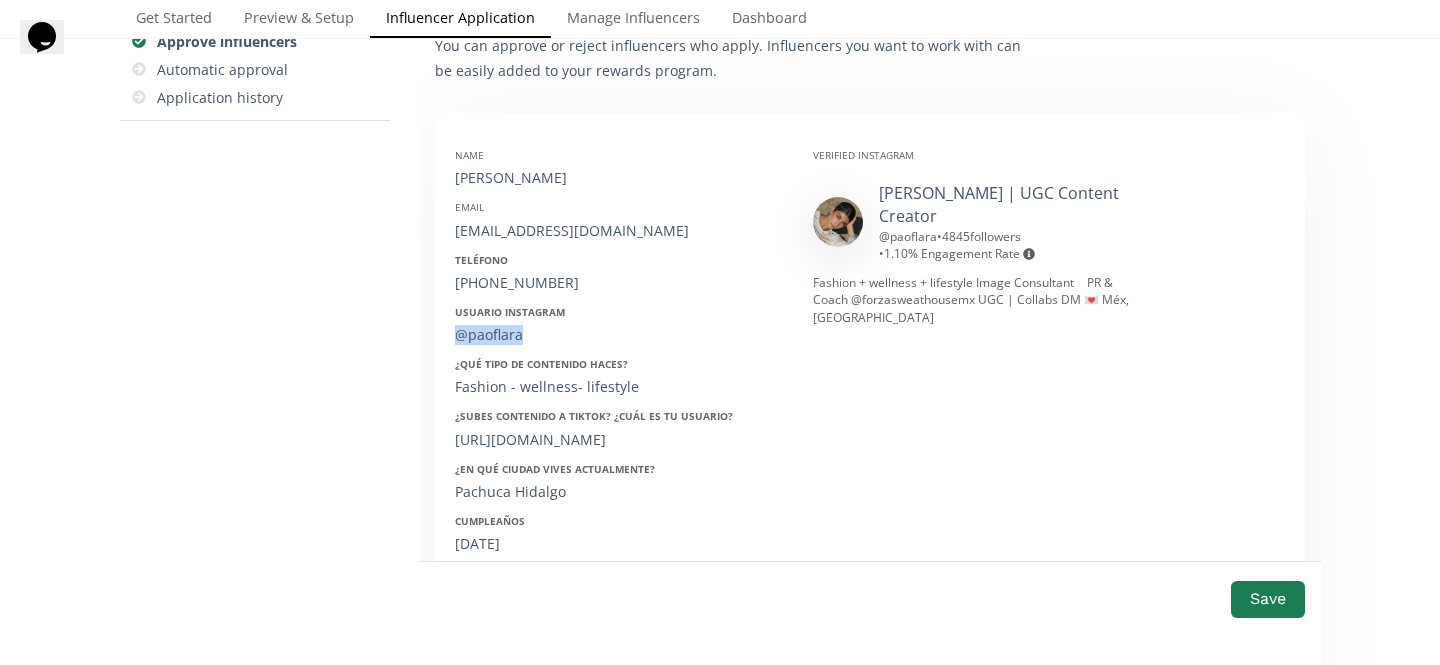 scroll, scrollTop: 314, scrollLeft: 0, axis: vertical 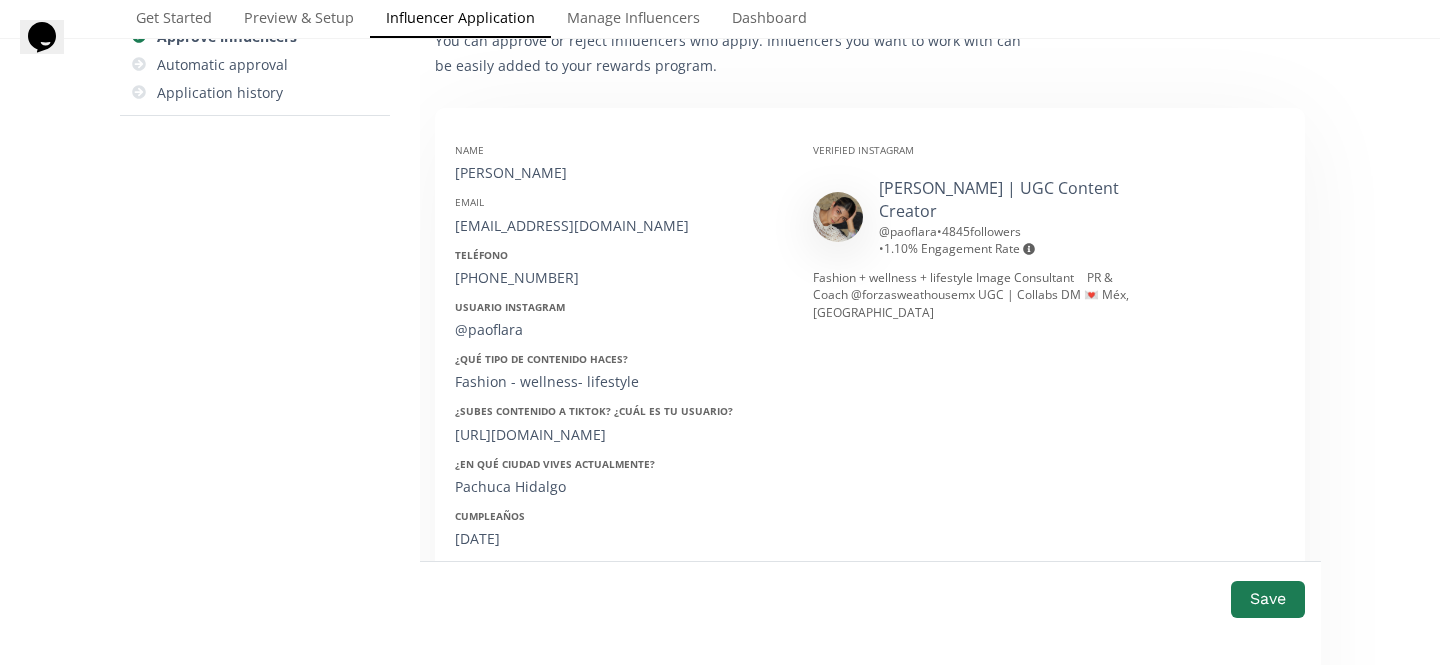 click on "Pachuca Hidalgo" at bounding box center (619, 487) 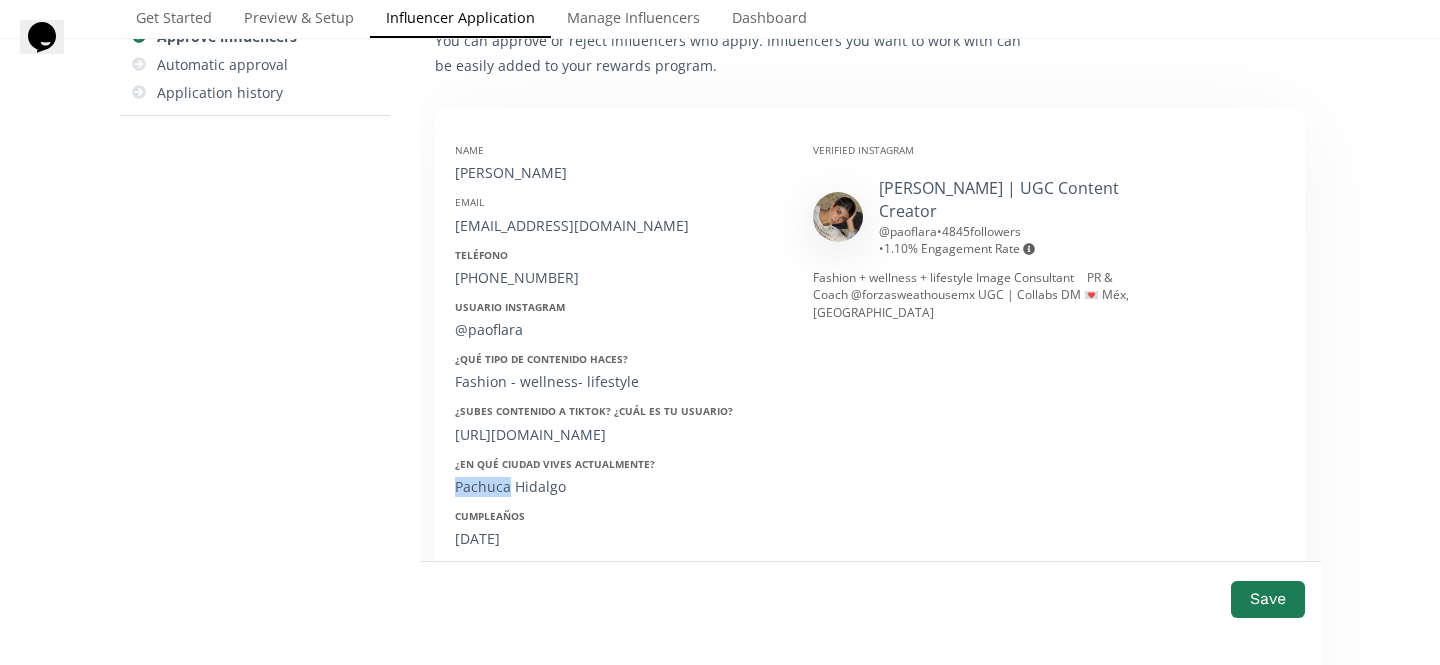 click on "Pachuca Hidalgo" at bounding box center (619, 487) 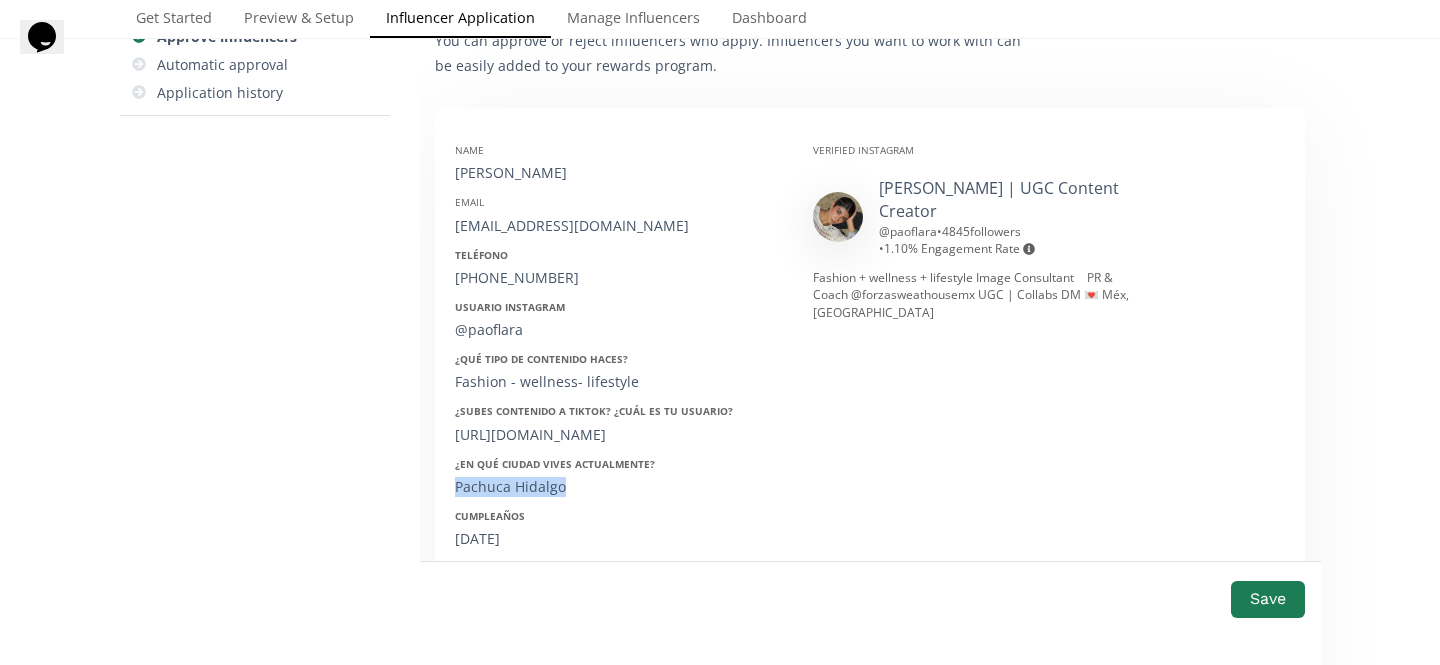 click on "Pachuca Hidalgo" at bounding box center (619, 487) 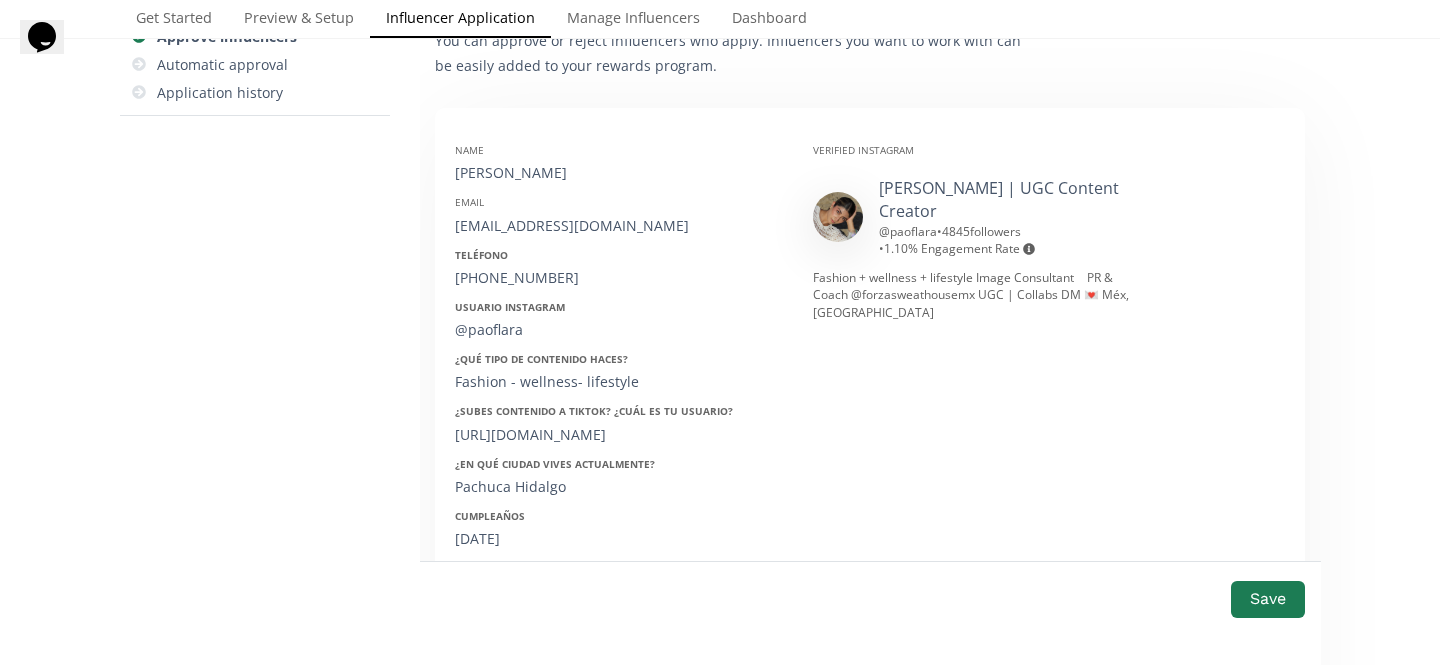 click on "[PERSON_NAME]" at bounding box center (619, 173) 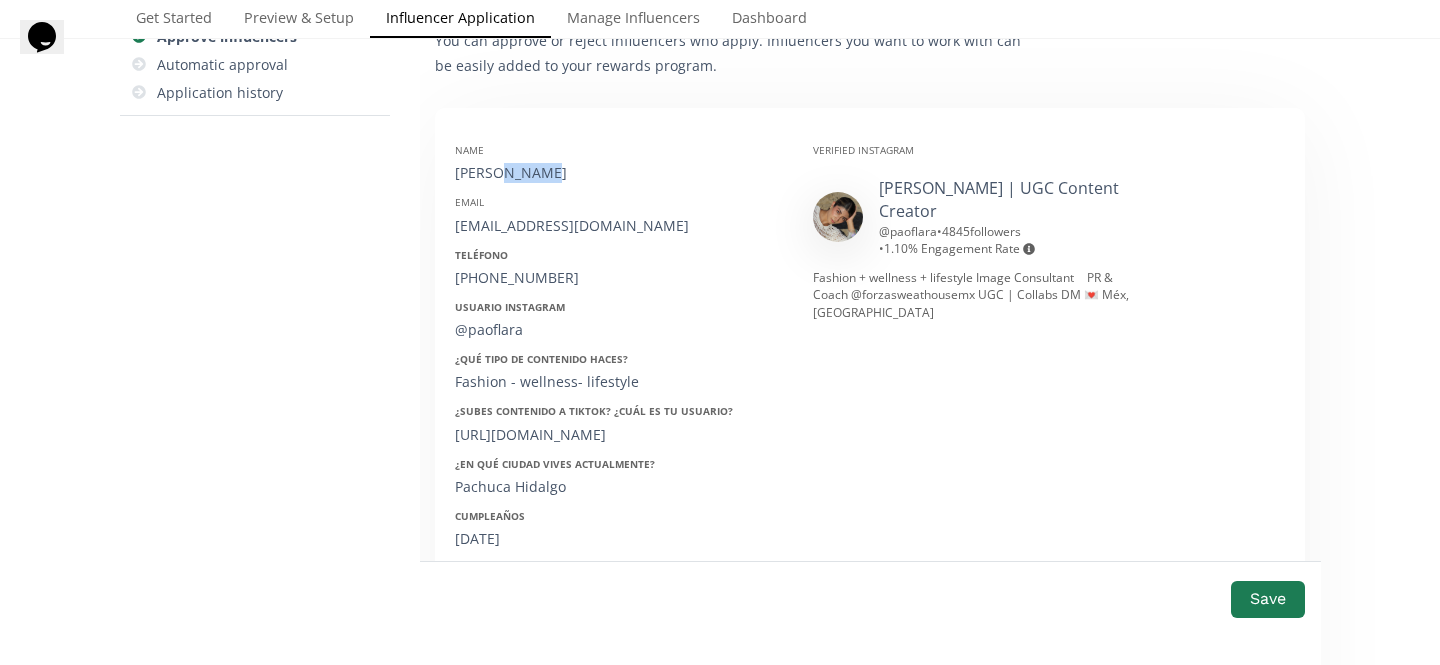 click on "[PERSON_NAME]" at bounding box center (619, 173) 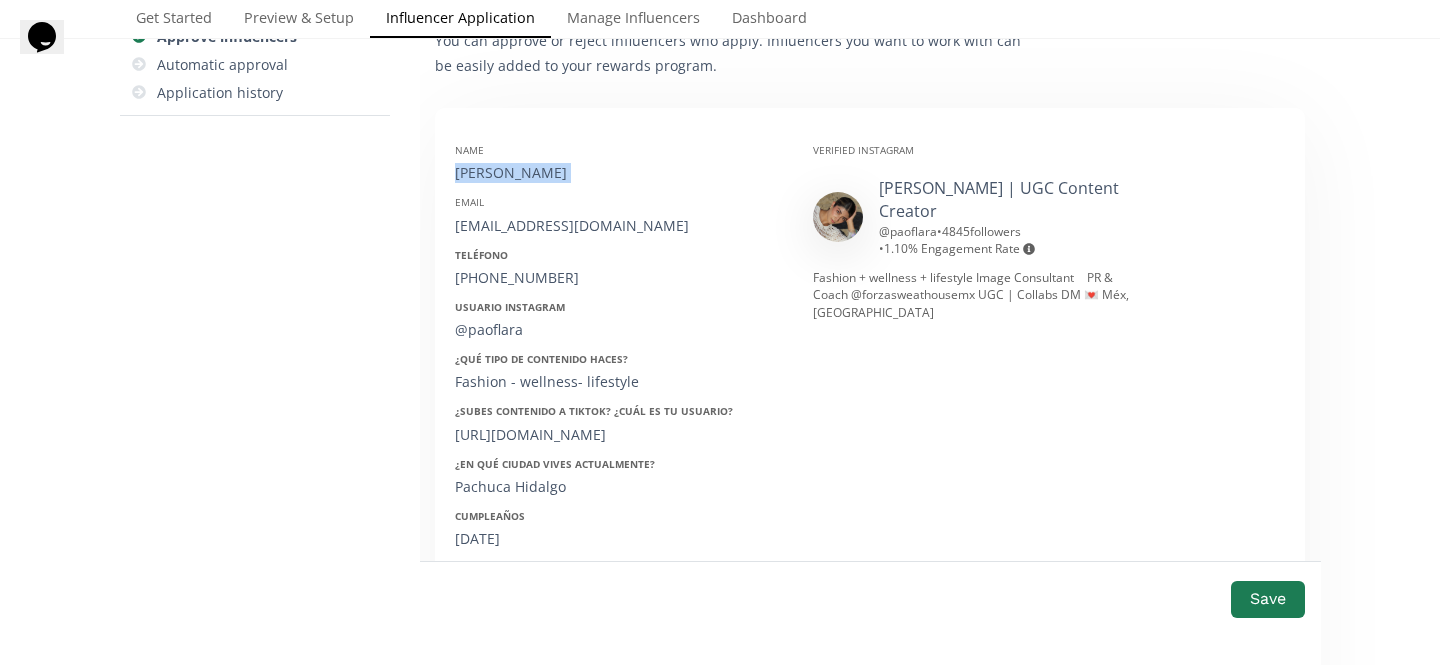 click on "[PERSON_NAME]" at bounding box center (619, 173) 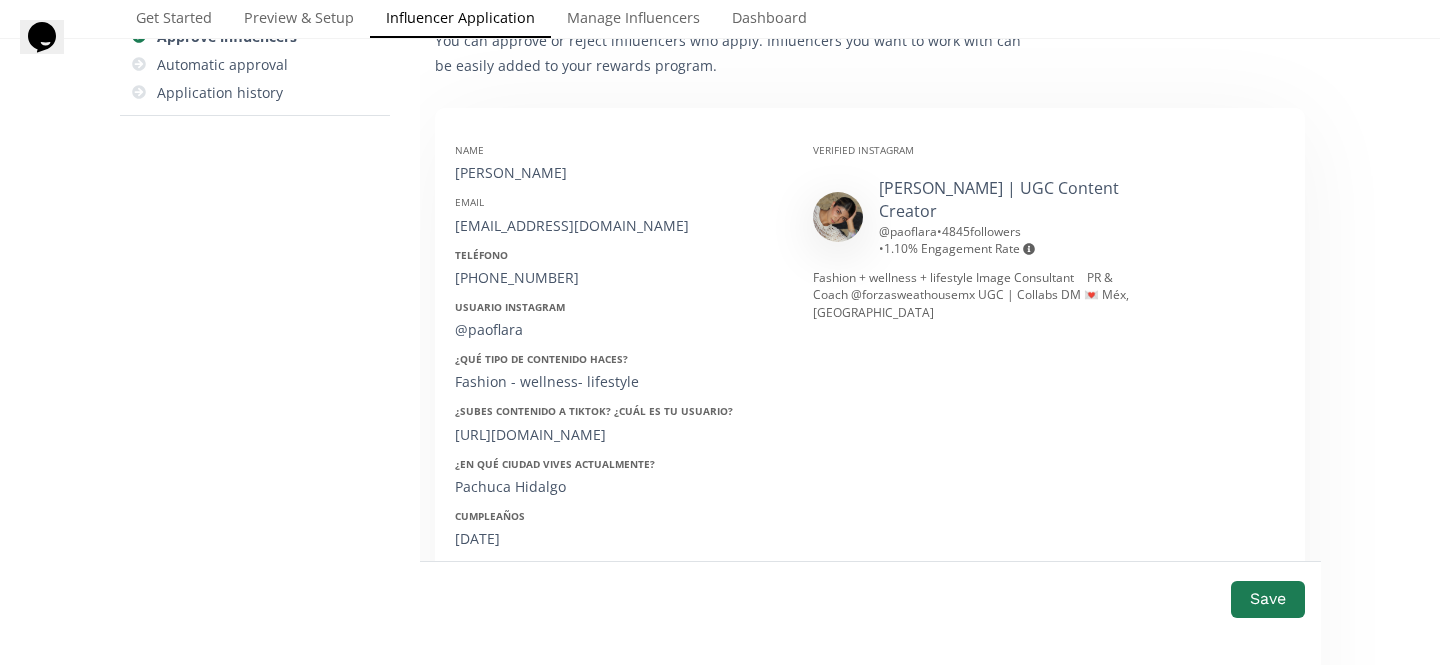 click on "[EMAIL_ADDRESS][DOMAIN_NAME]" at bounding box center (619, 226) 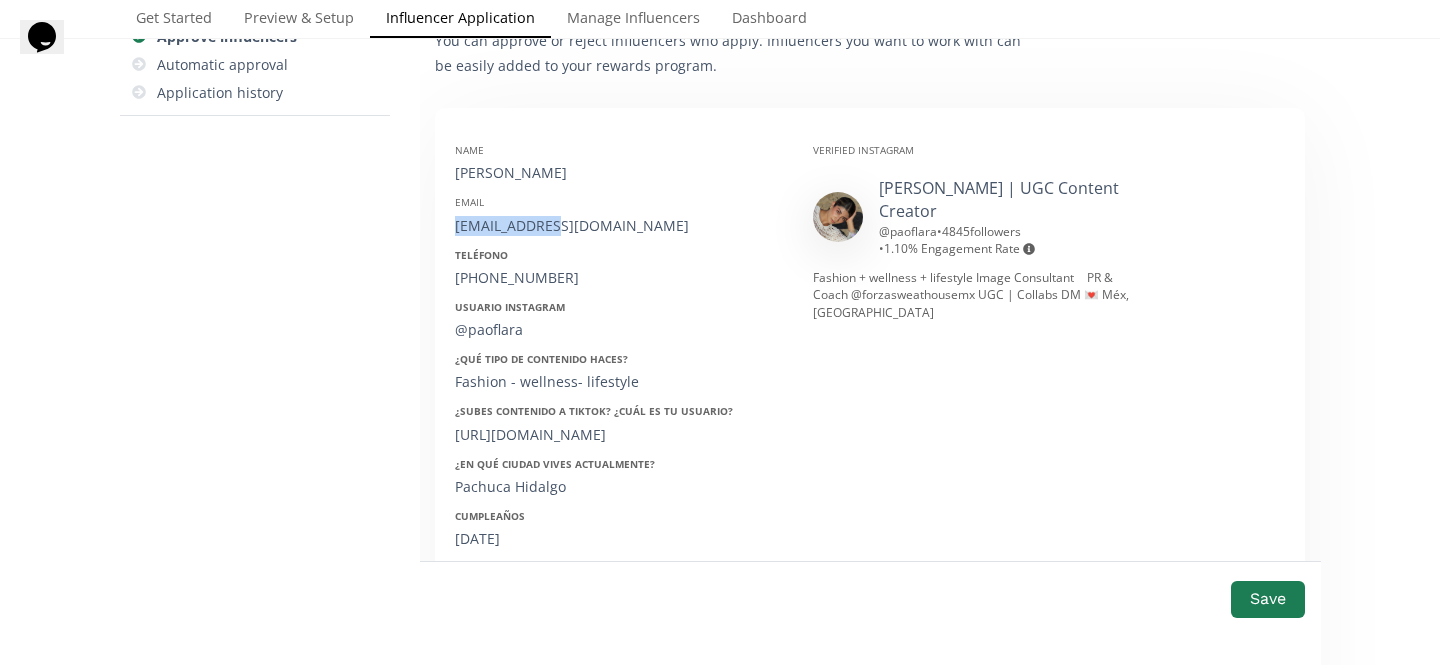 click on "[EMAIL_ADDRESS][DOMAIN_NAME]" at bounding box center [619, 226] 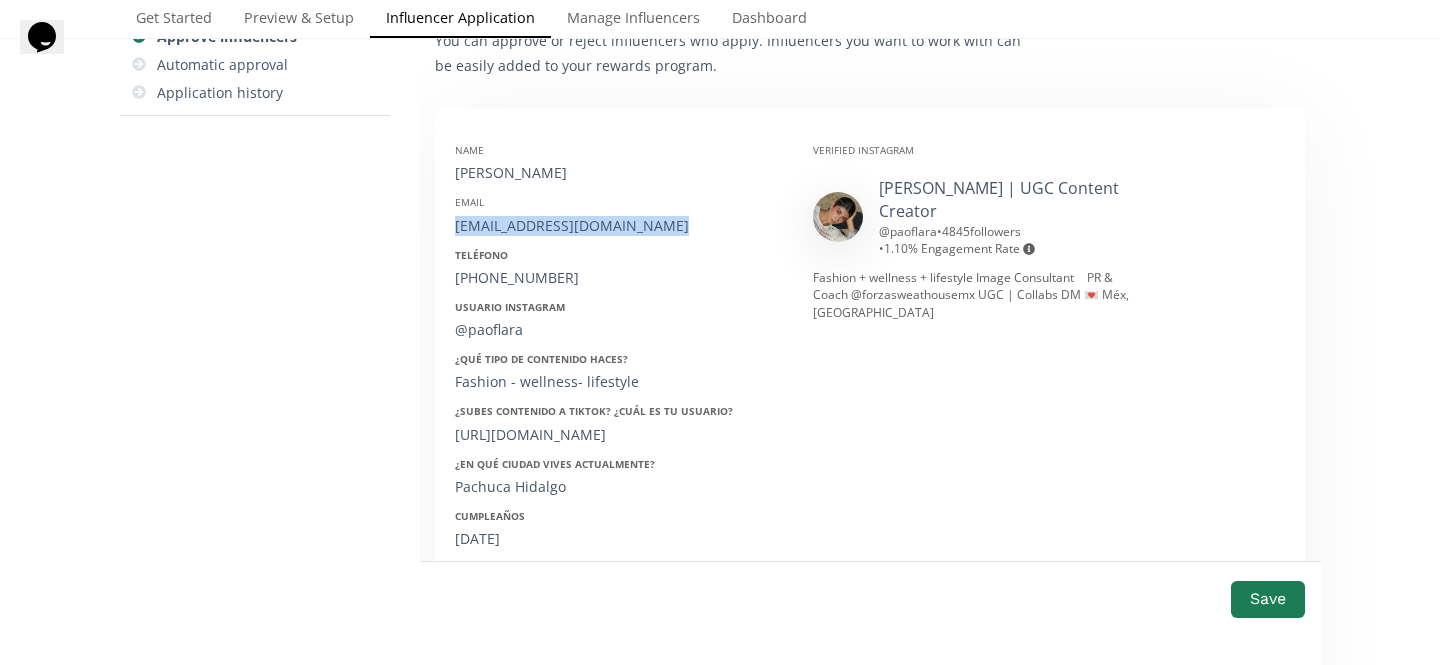 click on "[EMAIL_ADDRESS][DOMAIN_NAME]" at bounding box center [619, 226] 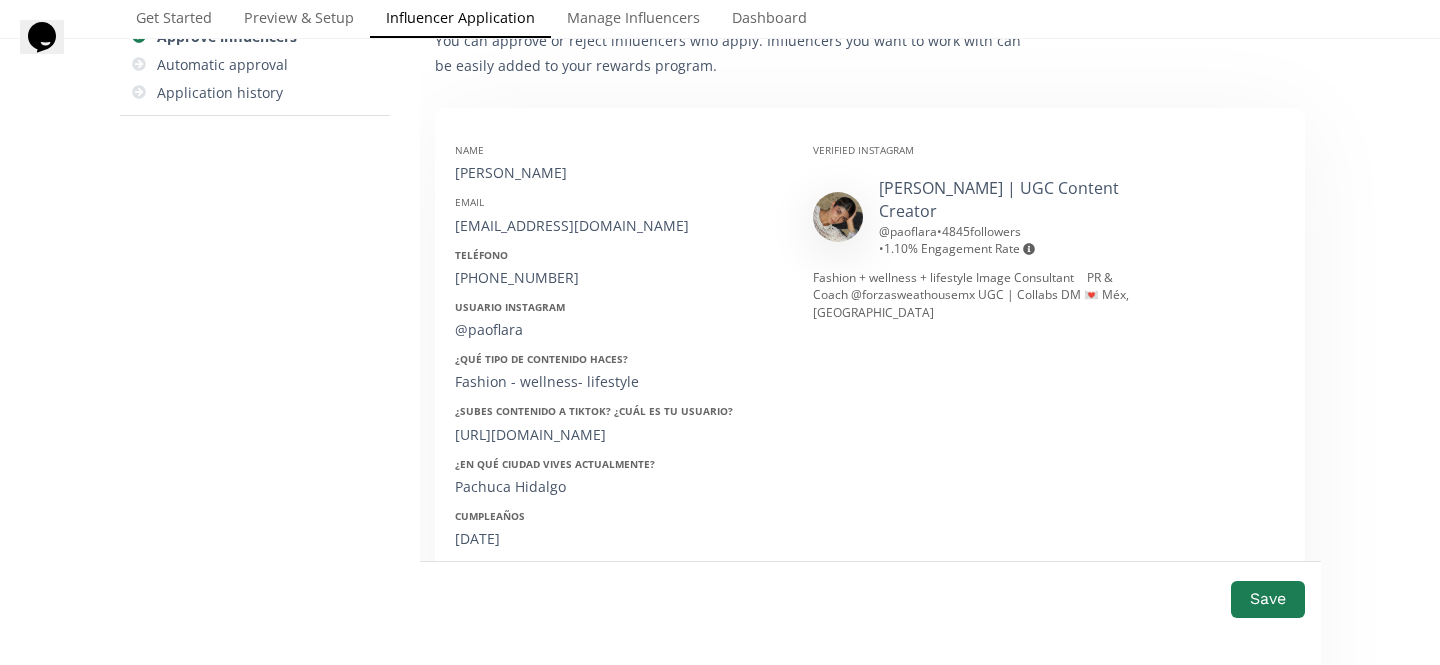 click on "Name Paola Flores Lara Email paoo_flores98@hotmail.com Teléfono +52 7711054809 Usuario Instagram @paoflara ¿Qué tipo de contenido haces? Fashion - wellness- lifestyle ¿Subes contenido a Tiktok? ¿Cuál es tu usuario? https://www.tiktok.com/@paolaflara?_t=ZS-8xjBvQ0ZfnT&_r=1 ¿En qué ciudad vives actualmente? Pachuca Hidalgo Cumpleaños 22/10/1998 En qué escuela estudias / estudiaste  TROZMER centro universitario Puebla Ocupación Consultora de Imagen / Content Creator/ Influencer Marketing  ¿Has comprado anteriormente en ellaz? No ¿Qué talla usas regularmente?  M" at bounding box center [619, 464] 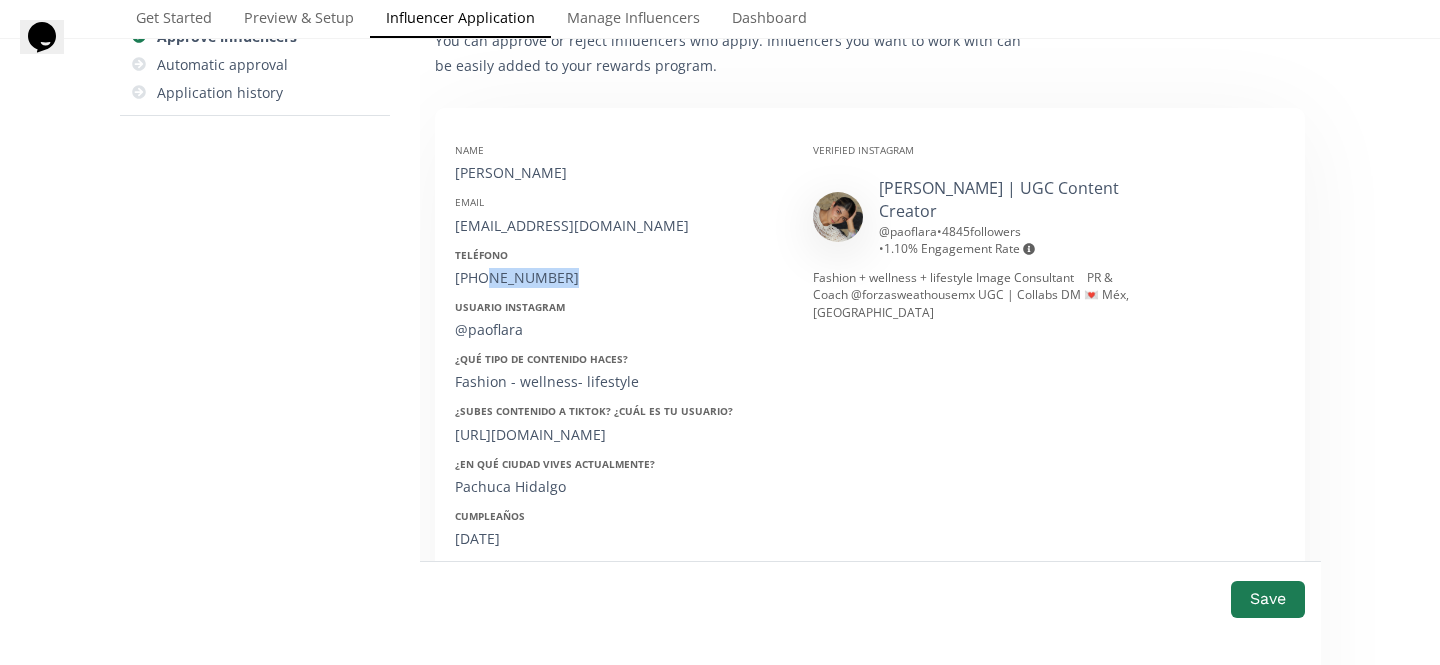 click on "+52 7711054809" at bounding box center [619, 278] 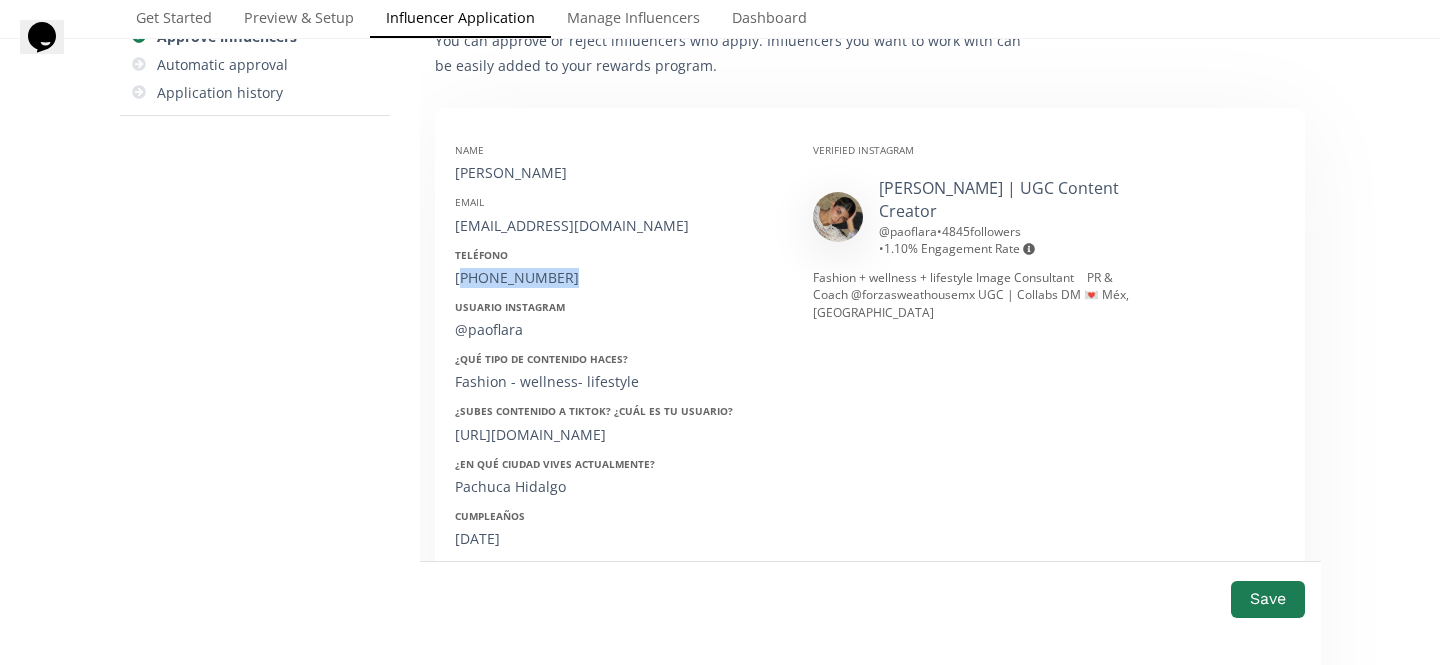 drag, startPoint x: 466, startPoint y: 278, endPoint x: 583, endPoint y: 279, distance: 117.00427 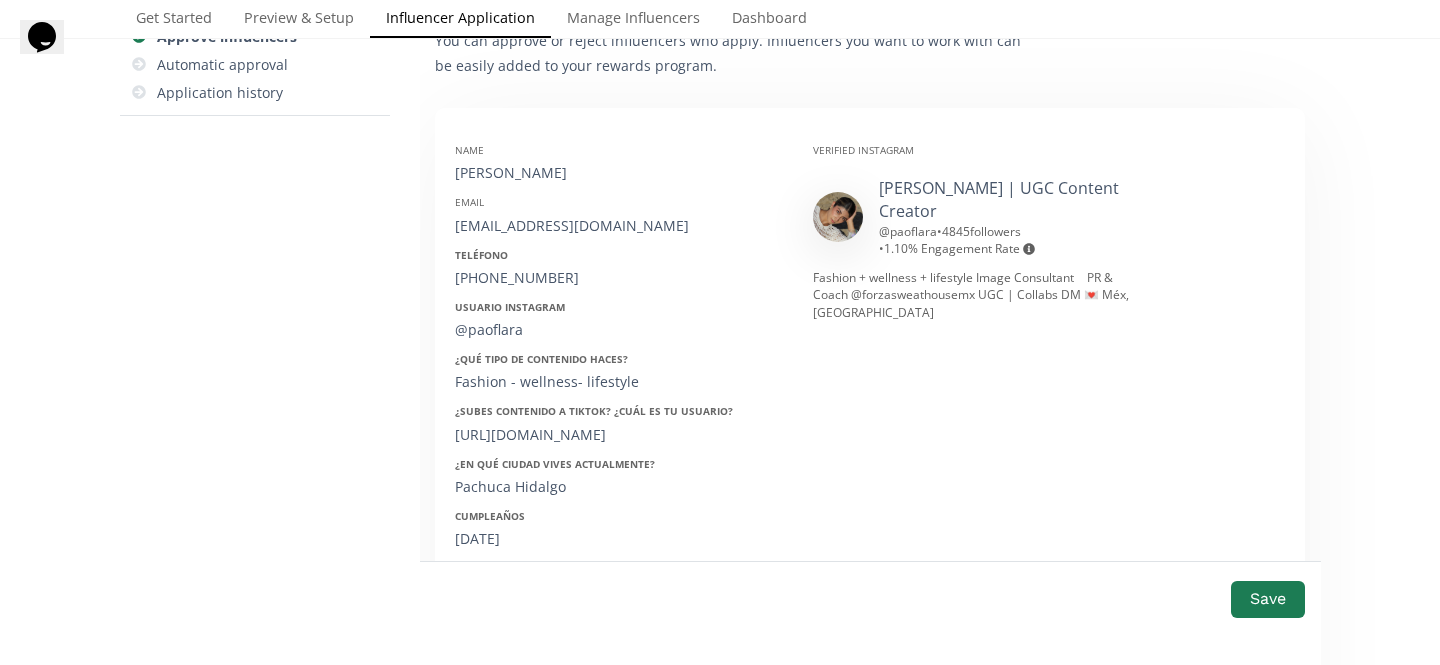 click on "@paoflara" at bounding box center (619, 330) 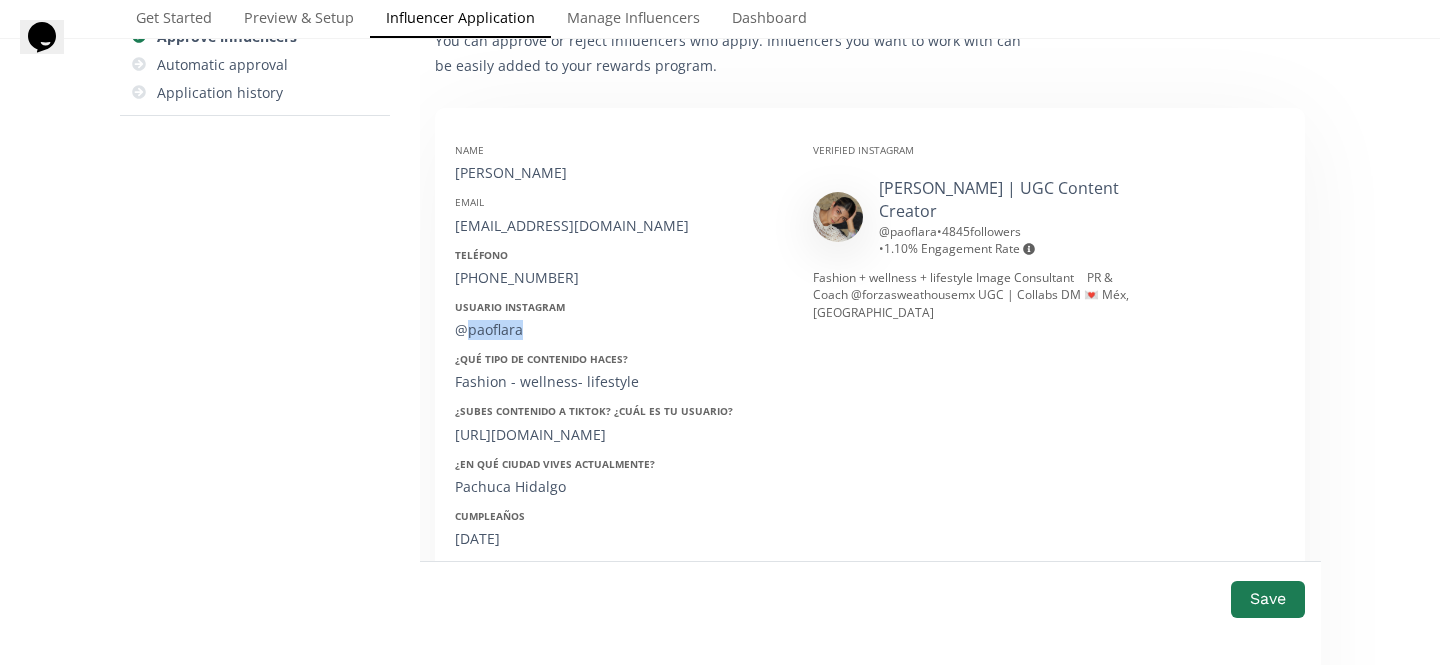 click on "@paoflara" at bounding box center [619, 330] 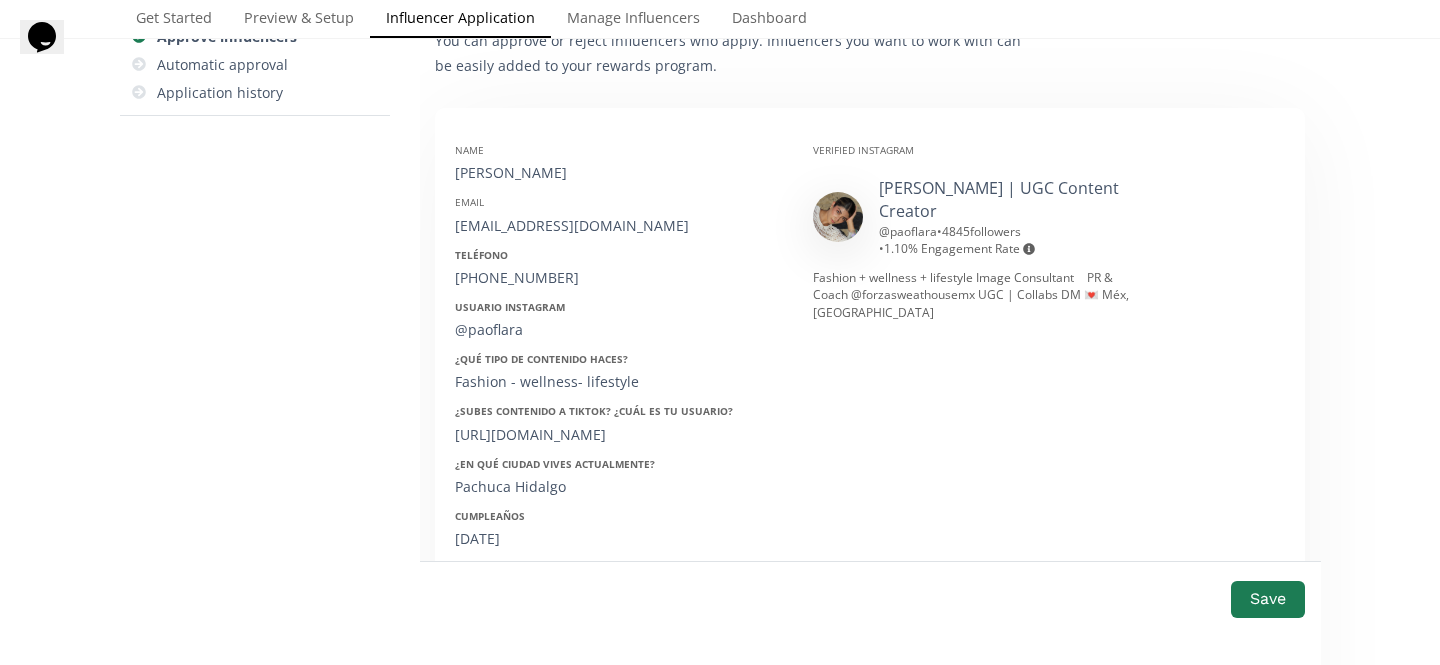click on "Fashion - wellness- lifestyle" at bounding box center (619, 382) 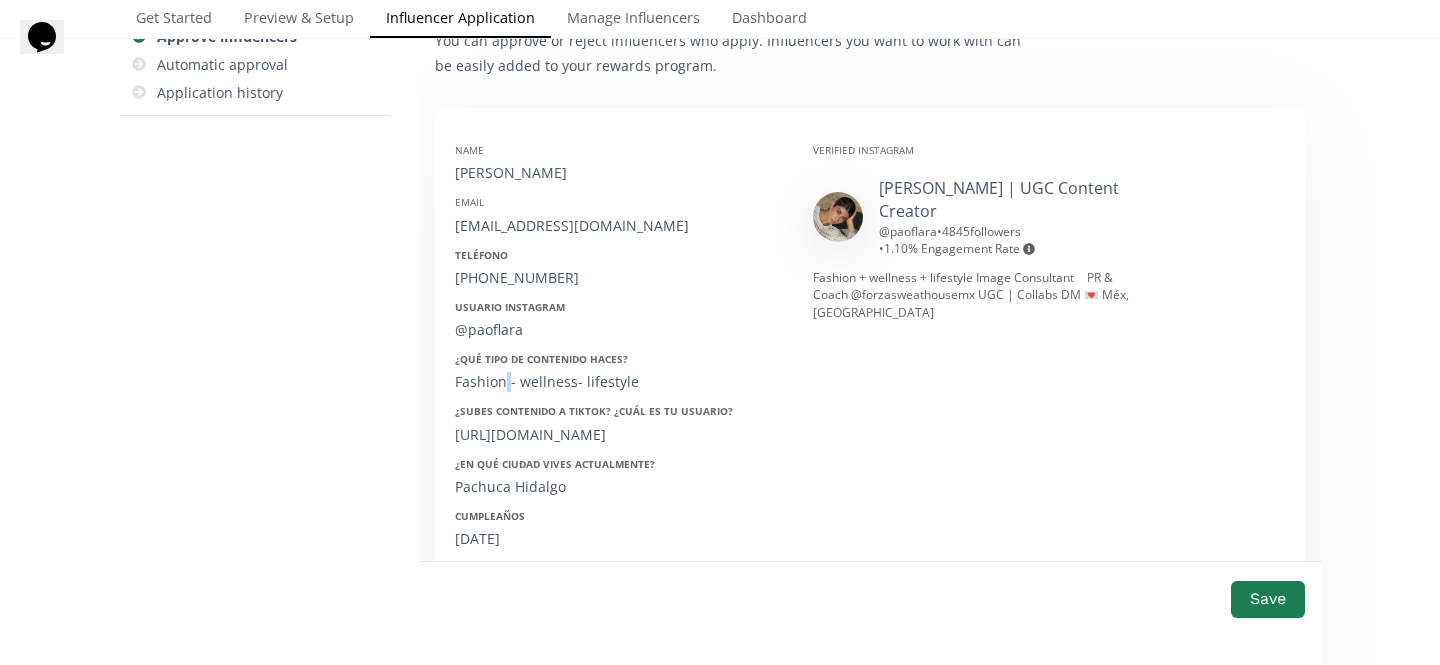 click on "Fashion - wellness- lifestyle" at bounding box center (619, 382) 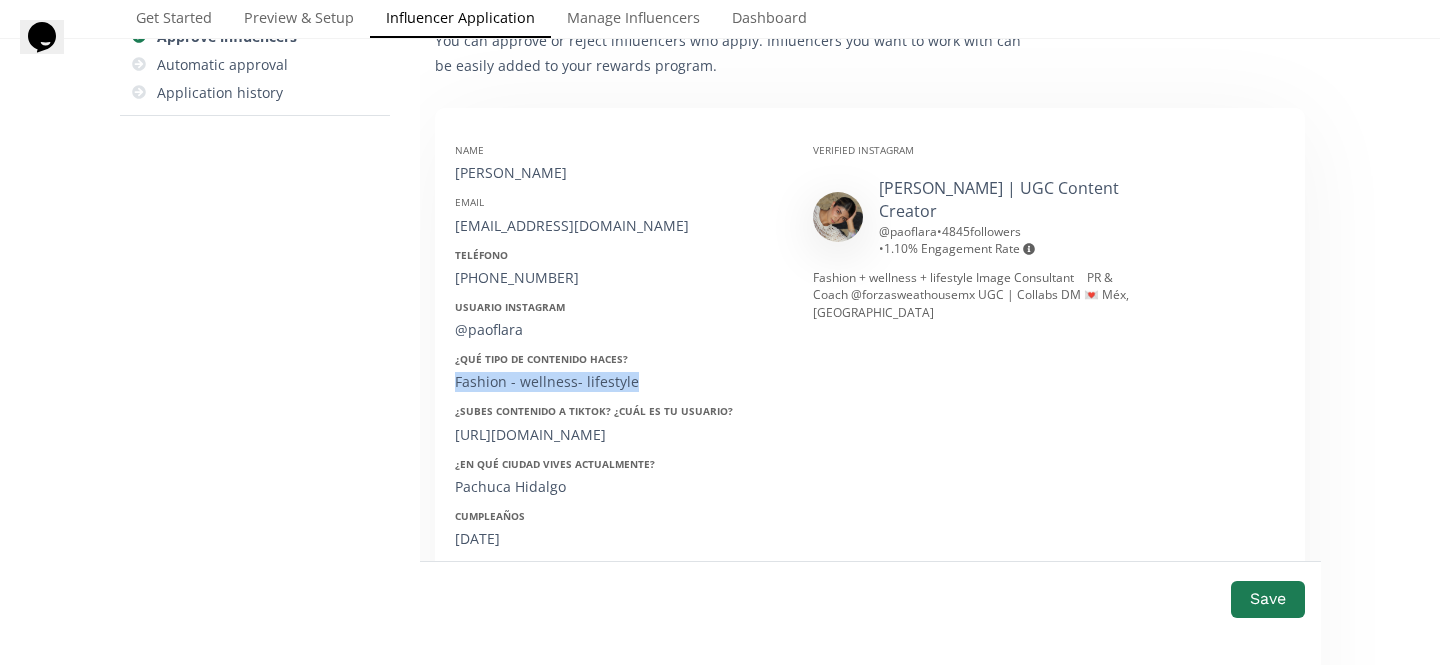 click on "Fashion - wellness- lifestyle" at bounding box center [619, 382] 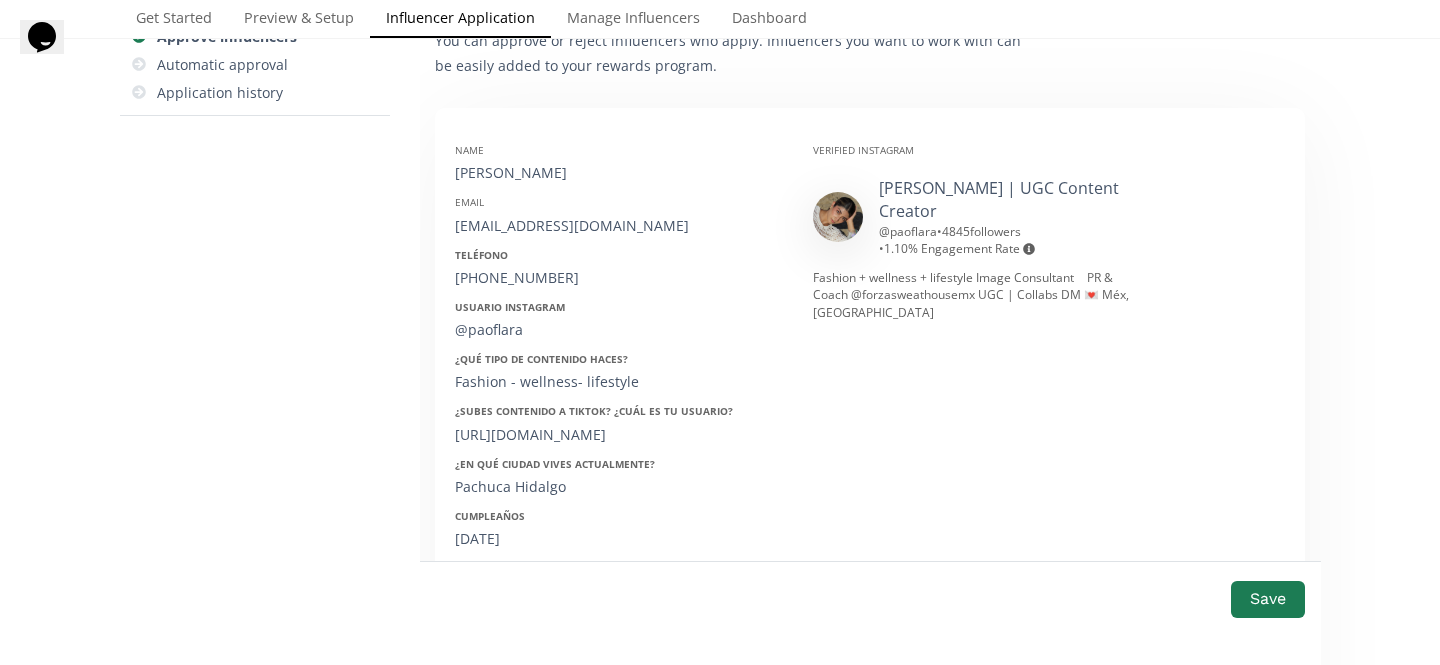click on "https://www.tiktok.com/@paolaflara?_t=ZS-8xjBvQ0ZfnT&_r=1" at bounding box center (619, 435) 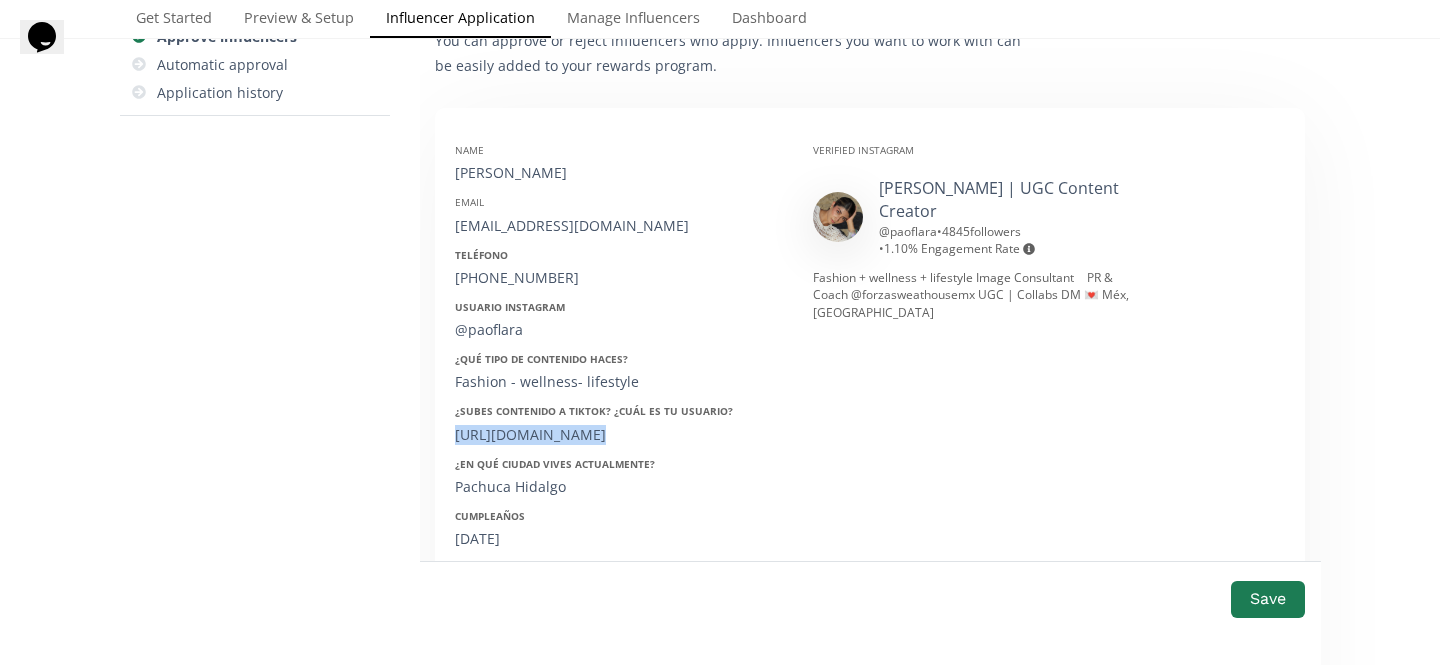 click on "https://www.tiktok.com/@paolaflara?_t=ZS-8xjBvQ0ZfnT&_r=1" at bounding box center [619, 435] 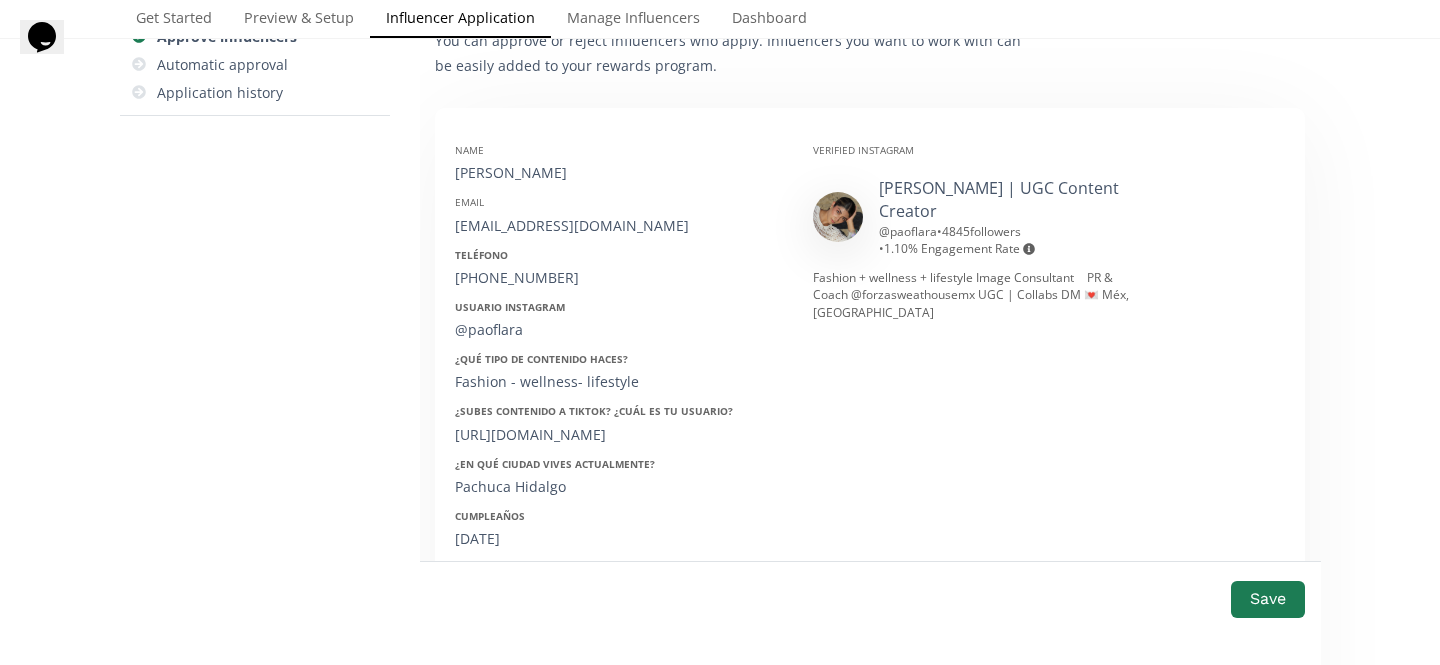 click on "Name Paola Flores Lara Email paoo_flores98@hotmail.com Teléfono +52 7711054809 Usuario Instagram @paoflara ¿Qué tipo de contenido haces? Fashion - wellness- lifestyle ¿Subes contenido a Tiktok? ¿Cuál es tu usuario? https://www.tiktok.com/@paolaflara?_t=ZS-8xjBvQ0ZfnT&_r=1 ¿En qué ciudad vives actualmente? Pachuca Hidalgo Cumpleaños 22/10/1998 En qué escuela estudias / estudiaste  TROZMER centro universitario Puebla Ocupación Consultora de Imagen / Content Creator/ Influencer Marketing  ¿Has comprado anteriormente en ellaz? No ¿Qué talla usas regularmente?  M" at bounding box center (619, 464) 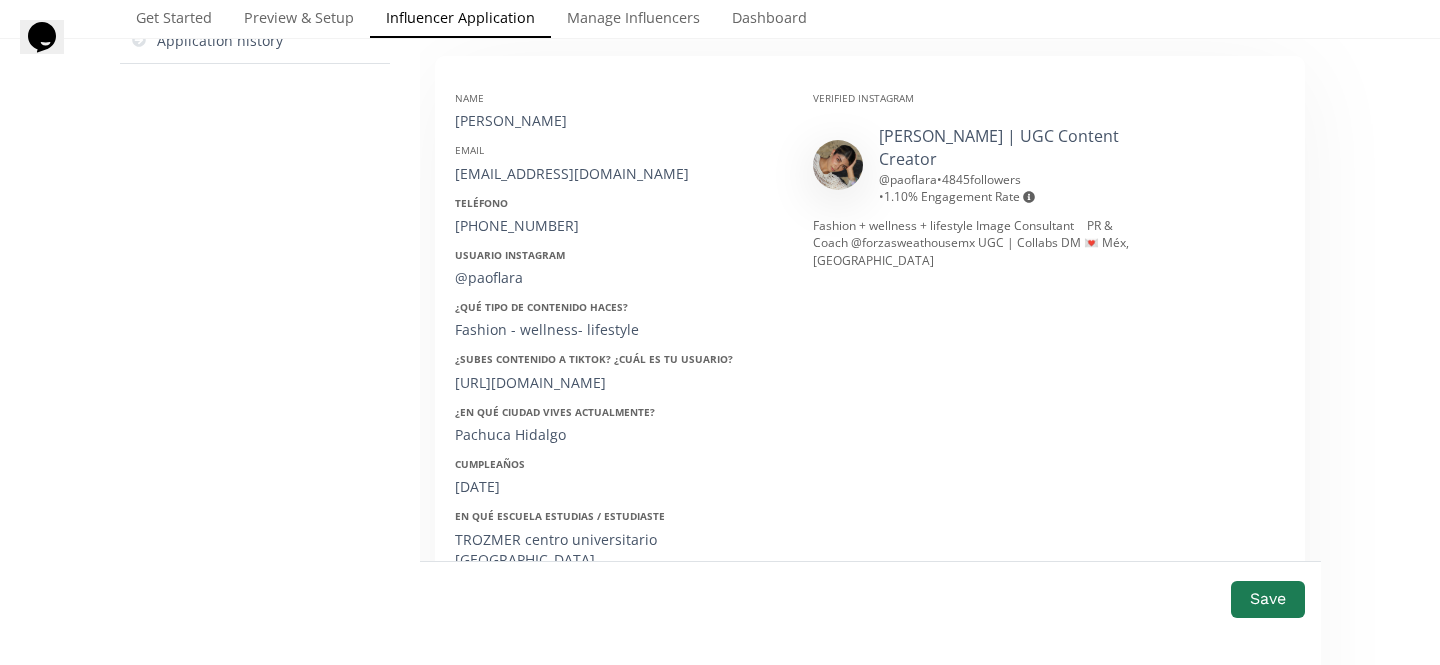 scroll, scrollTop: 439, scrollLeft: 0, axis: vertical 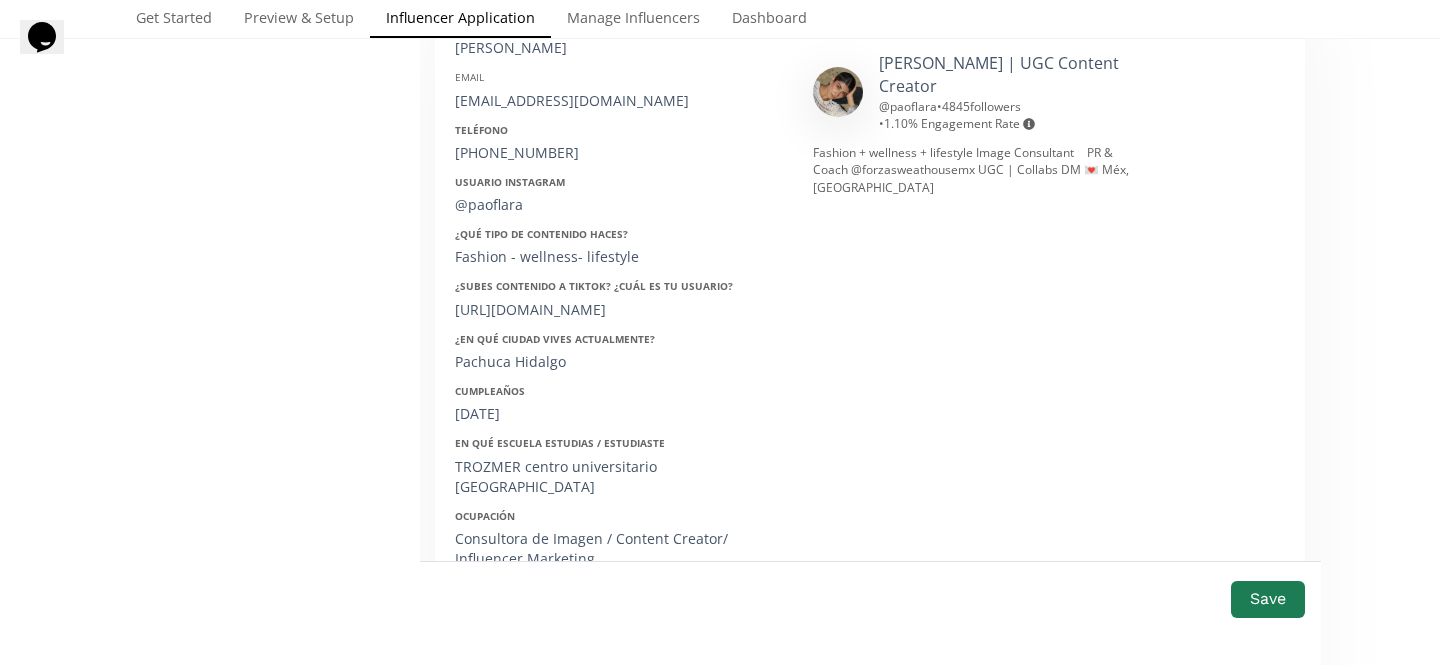 click on "22/10/1998" at bounding box center [619, 414] 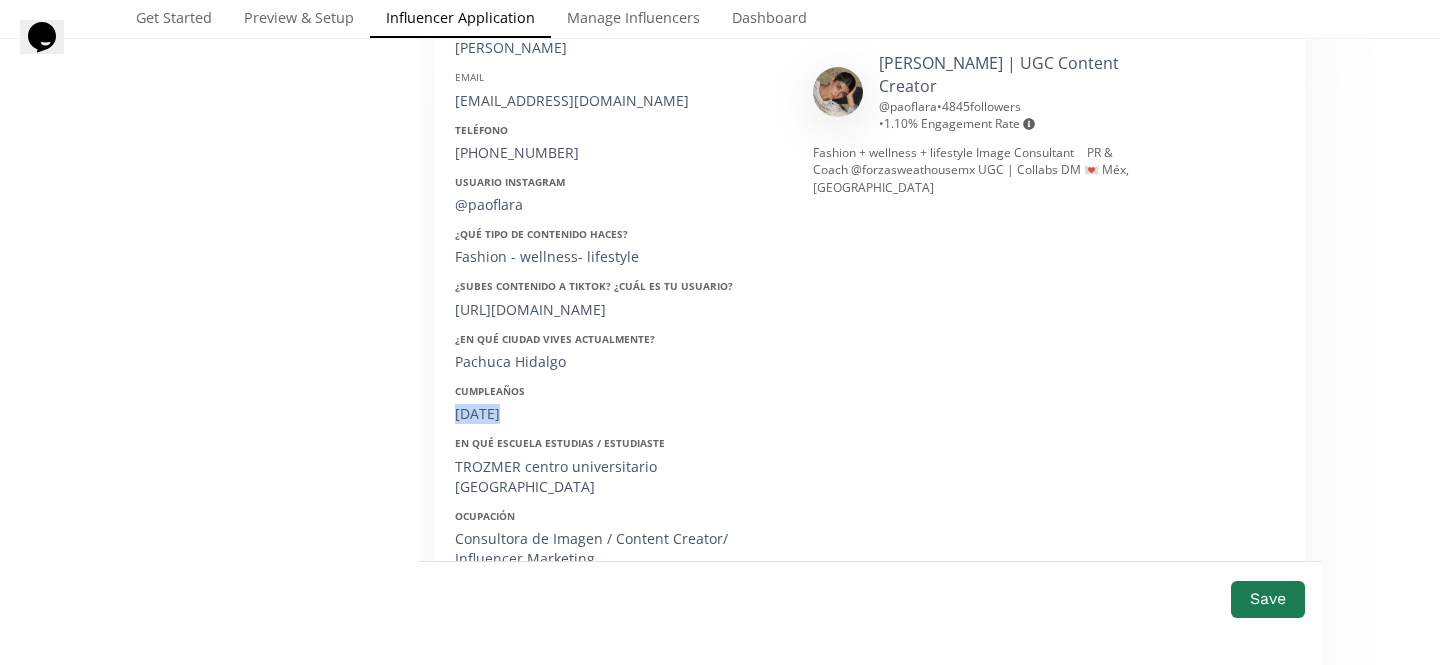 click on "22/10/1998" at bounding box center [619, 414] 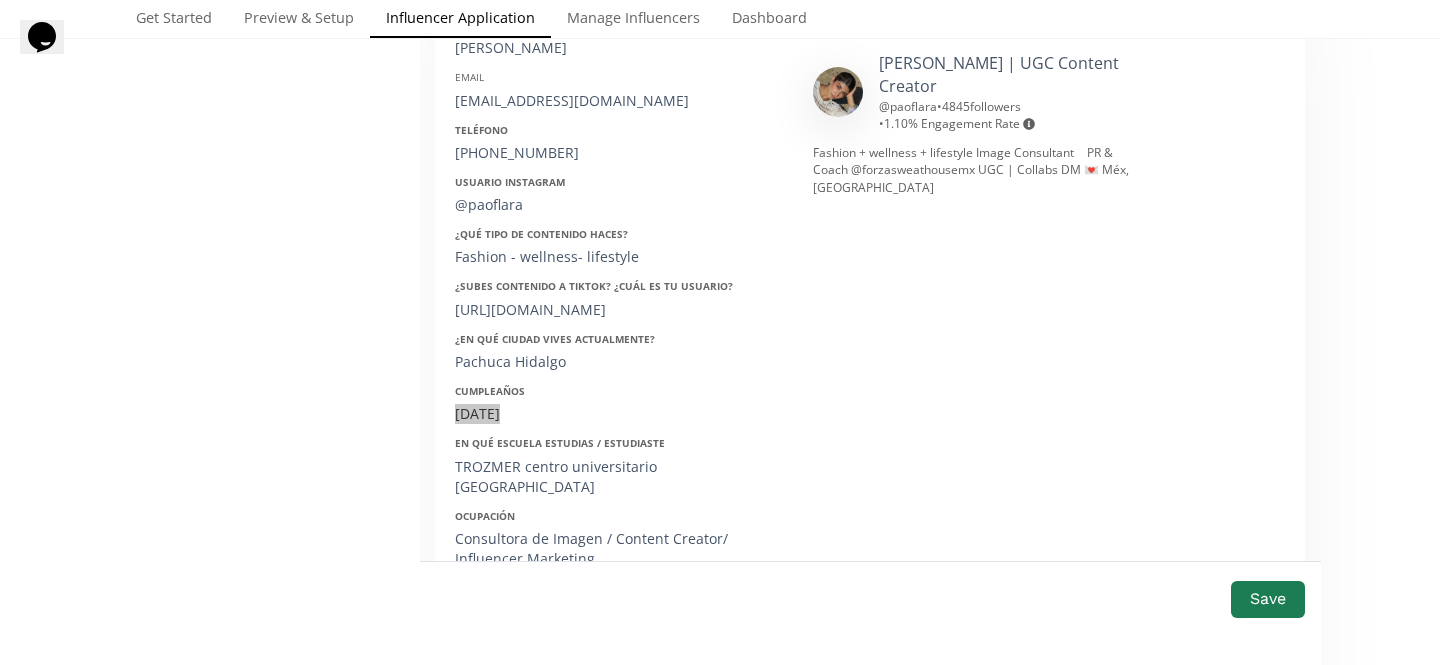 scroll, scrollTop: 550, scrollLeft: 0, axis: vertical 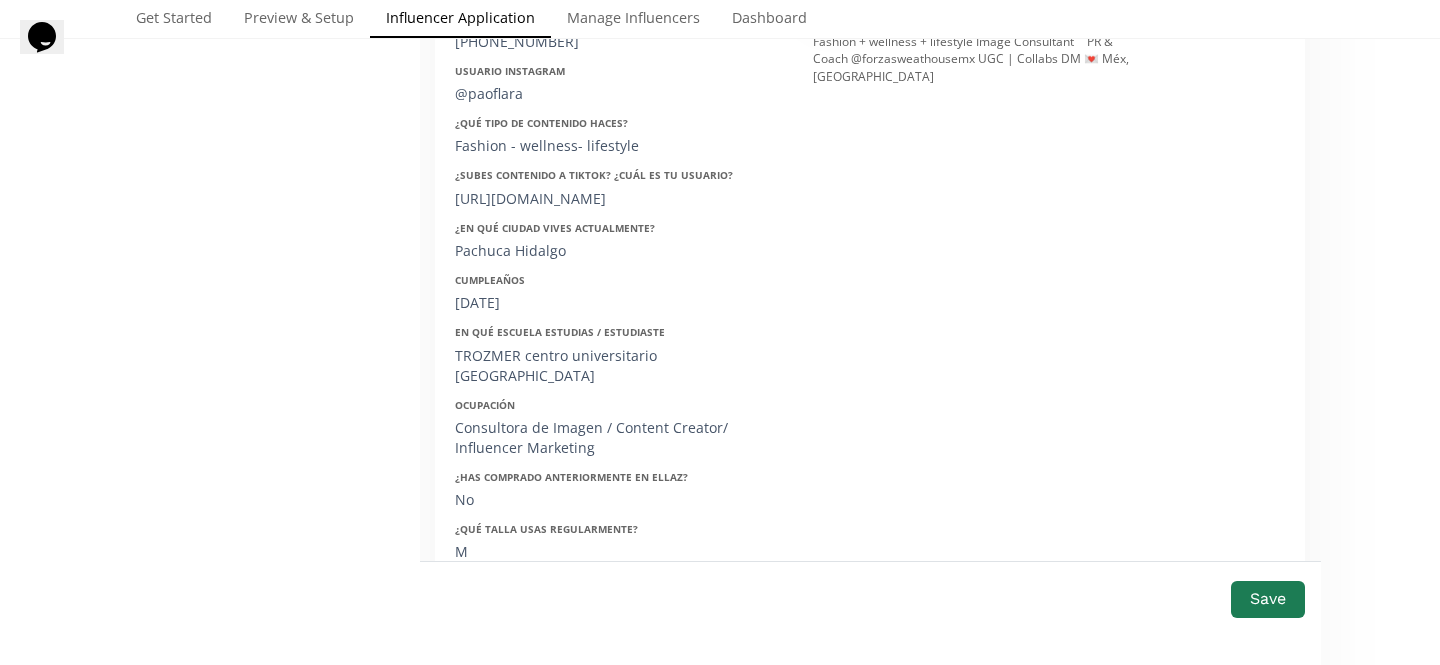 click on "En qué escuela estudias / estudiaste  TROZMER centro universitario Puebla" at bounding box center (619, 355) 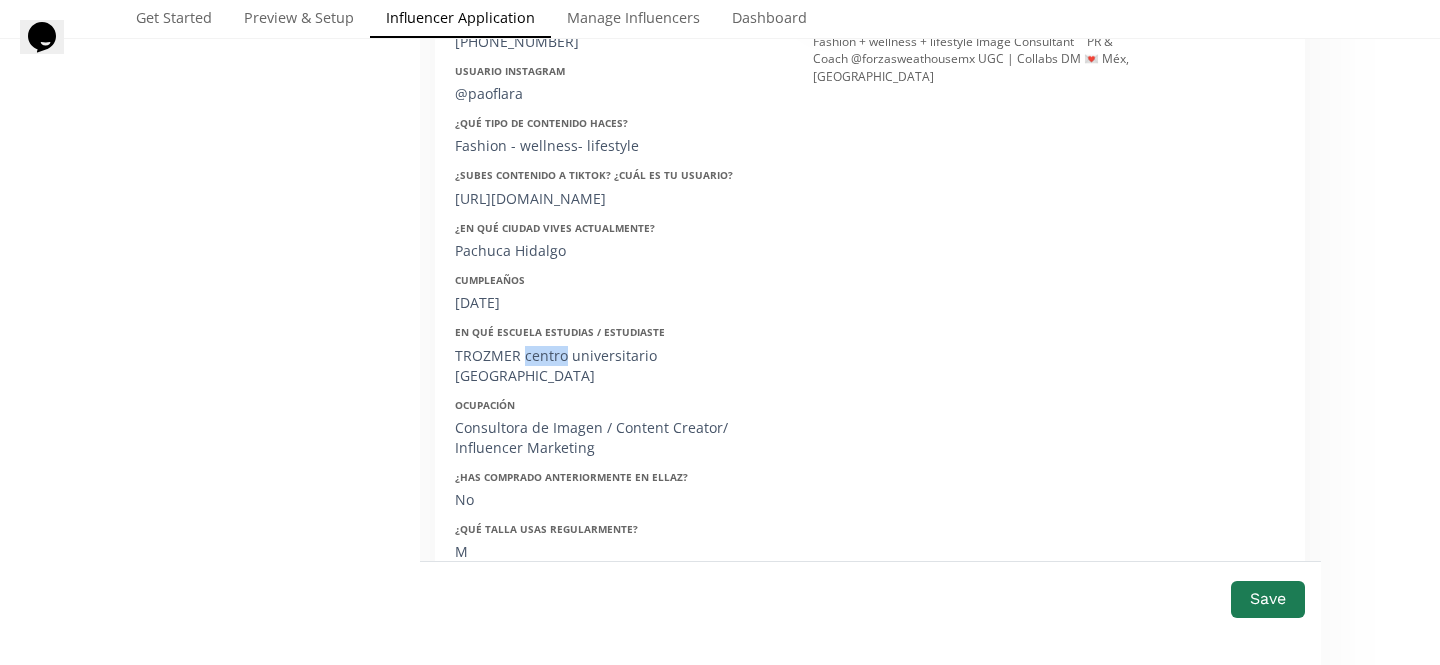 click on "TROZMER centro universitario Puebla" at bounding box center [619, 366] 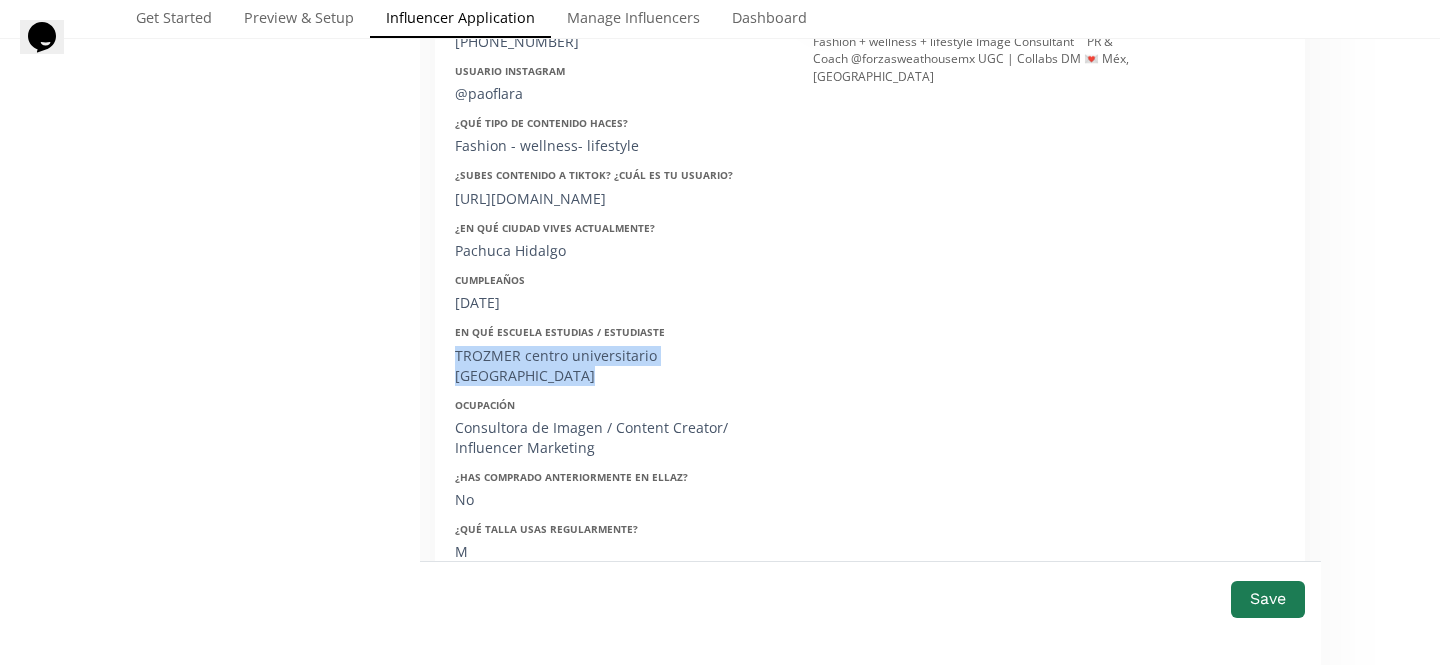 click on "TROZMER centro universitario Puebla" at bounding box center [619, 366] 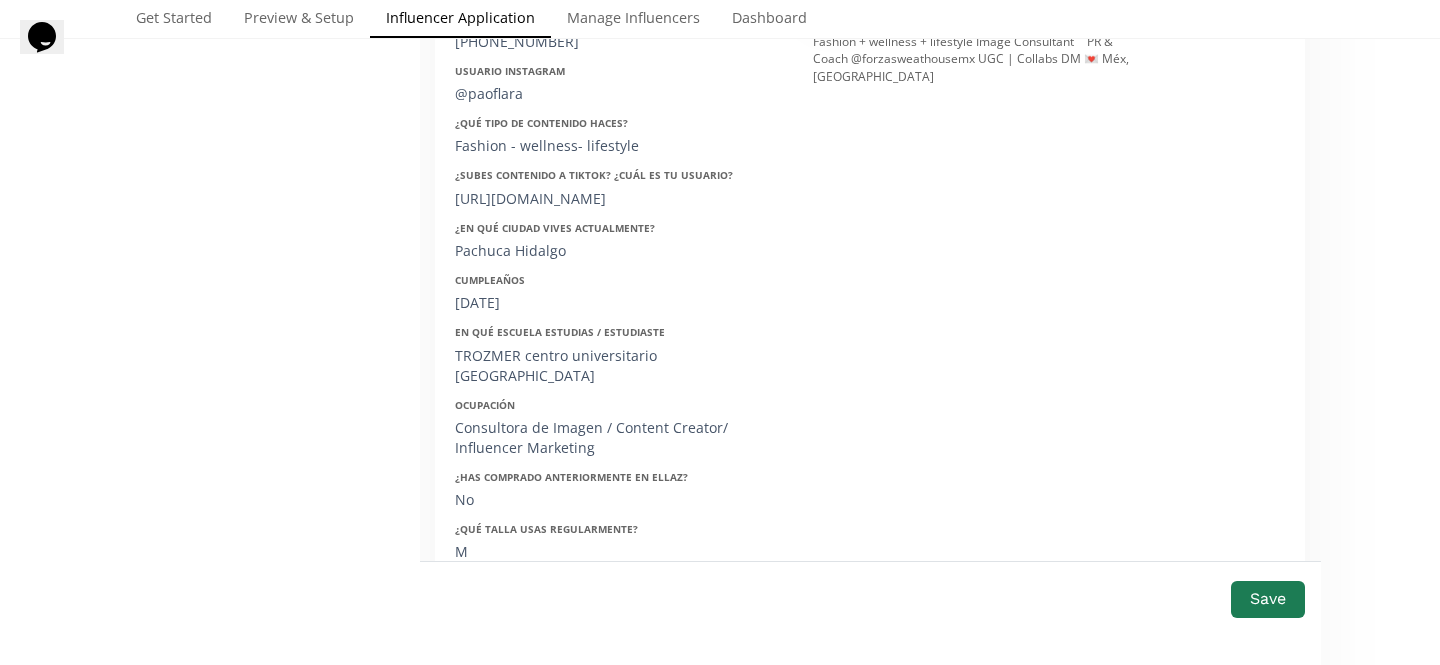 click on "Consultora de Imagen / Content Creator/ Influencer Marketing" at bounding box center [619, 438] 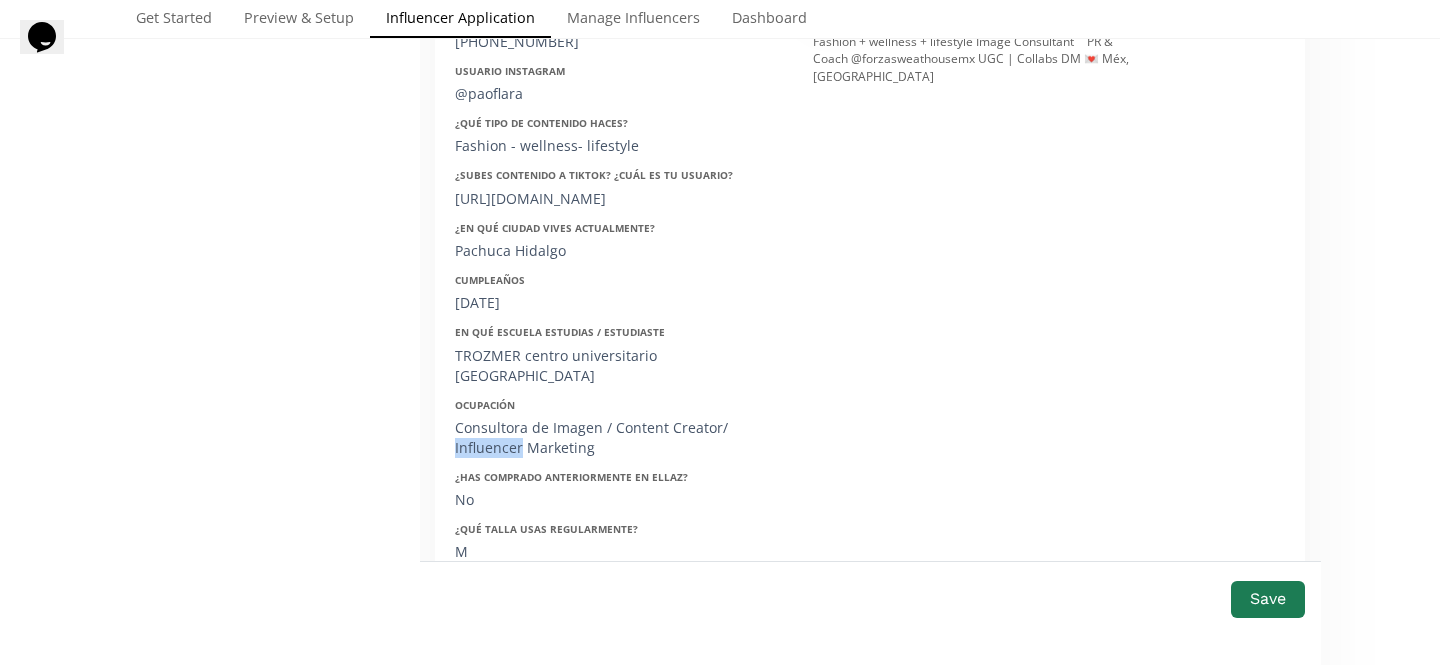 click on "Consultora de Imagen / Content Creator/ Influencer Marketing" at bounding box center (619, 438) 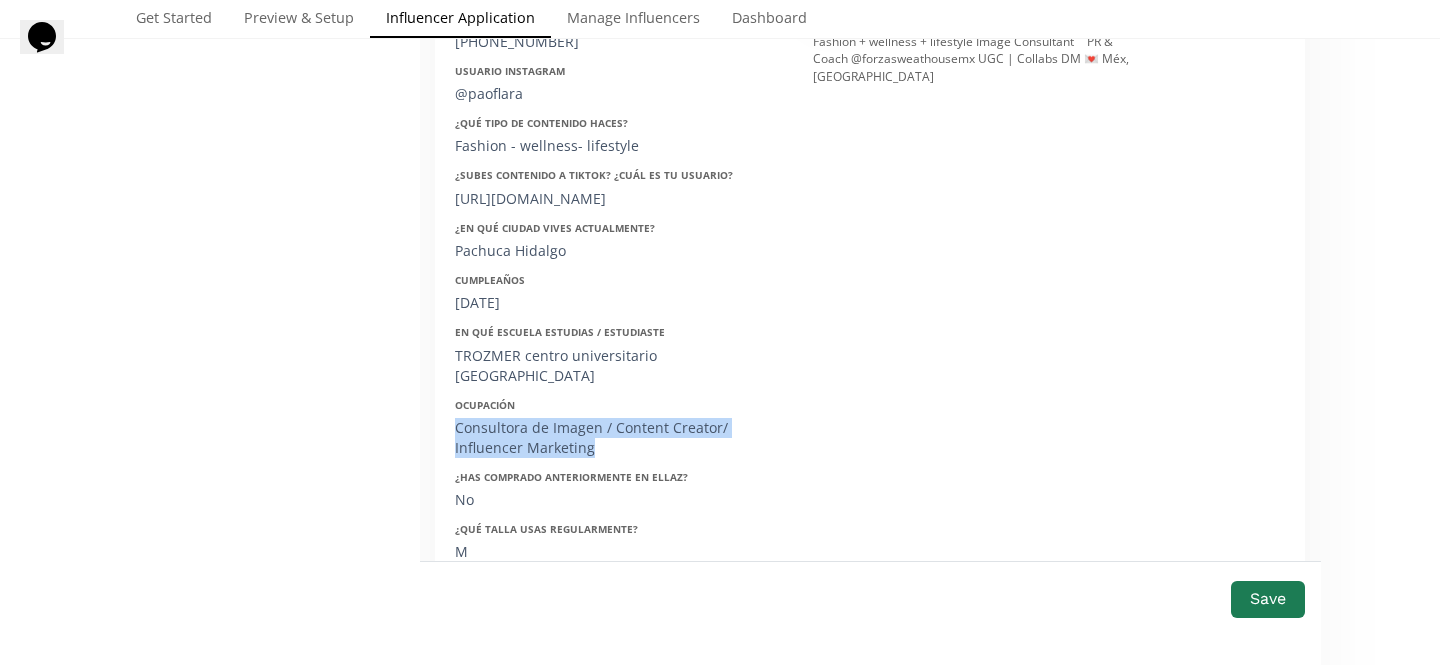 click on "Consultora de Imagen / Content Creator/ Influencer Marketing" at bounding box center [619, 438] 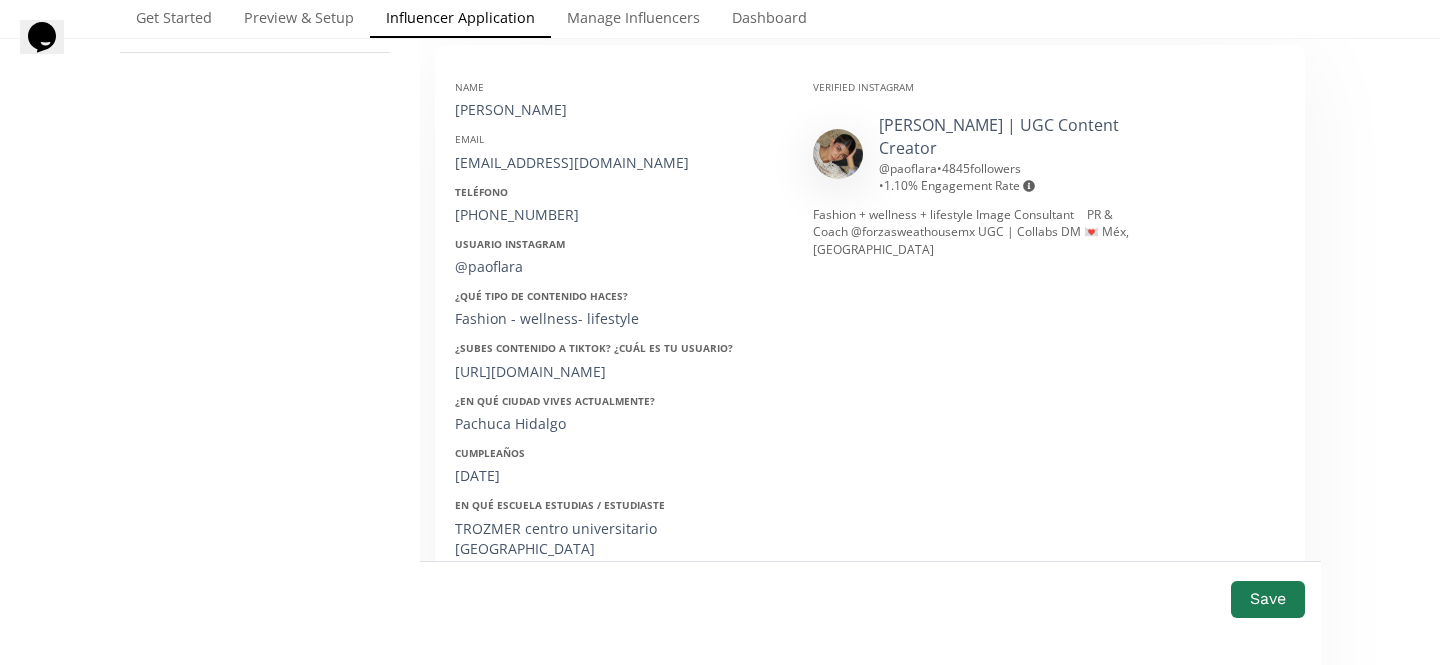 scroll, scrollTop: 373, scrollLeft: 0, axis: vertical 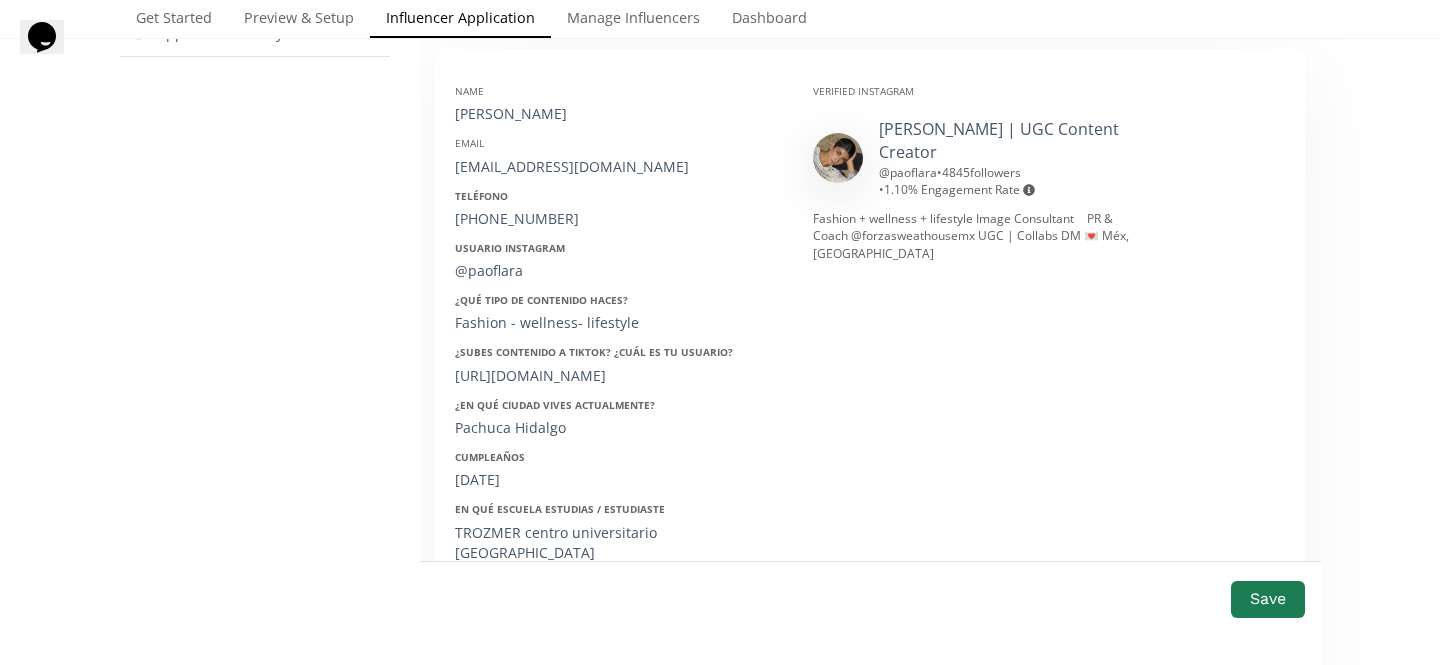 click on "paoo_flores98@hotmail.com" at bounding box center [619, 167] 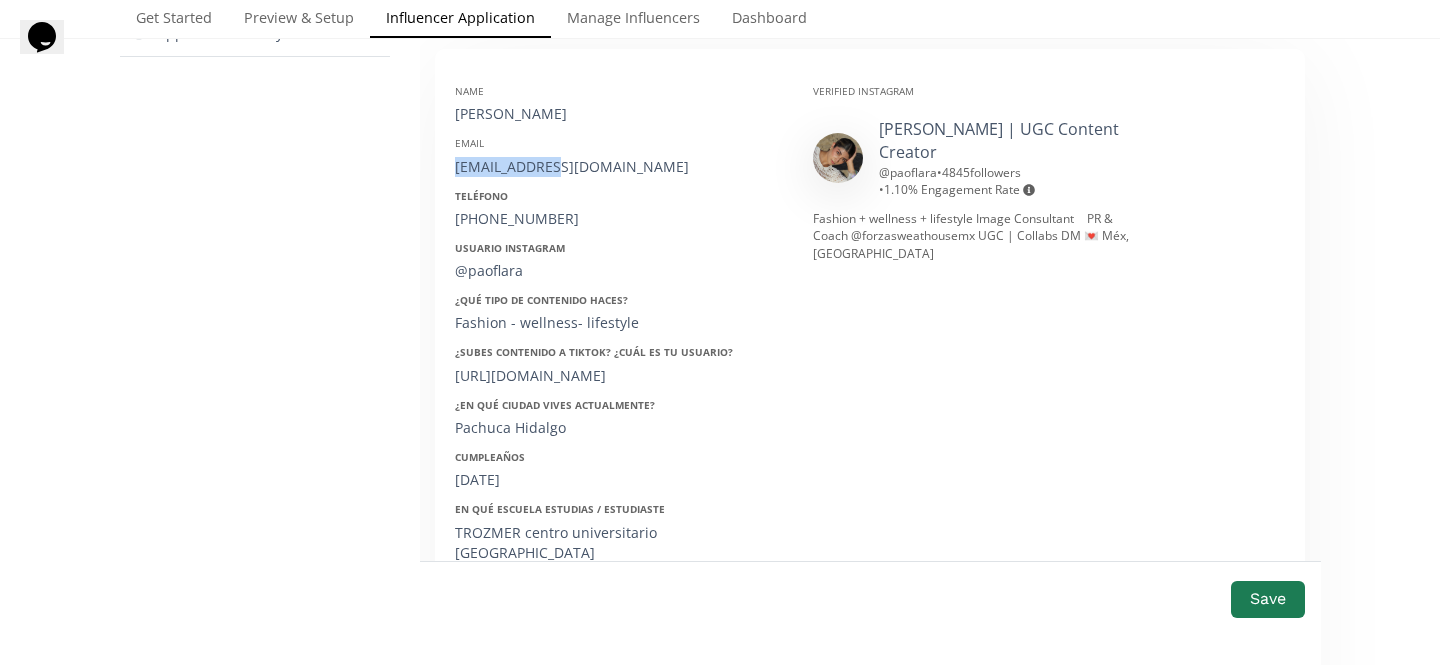 click on "paoo_flores98@hotmail.com" at bounding box center [619, 167] 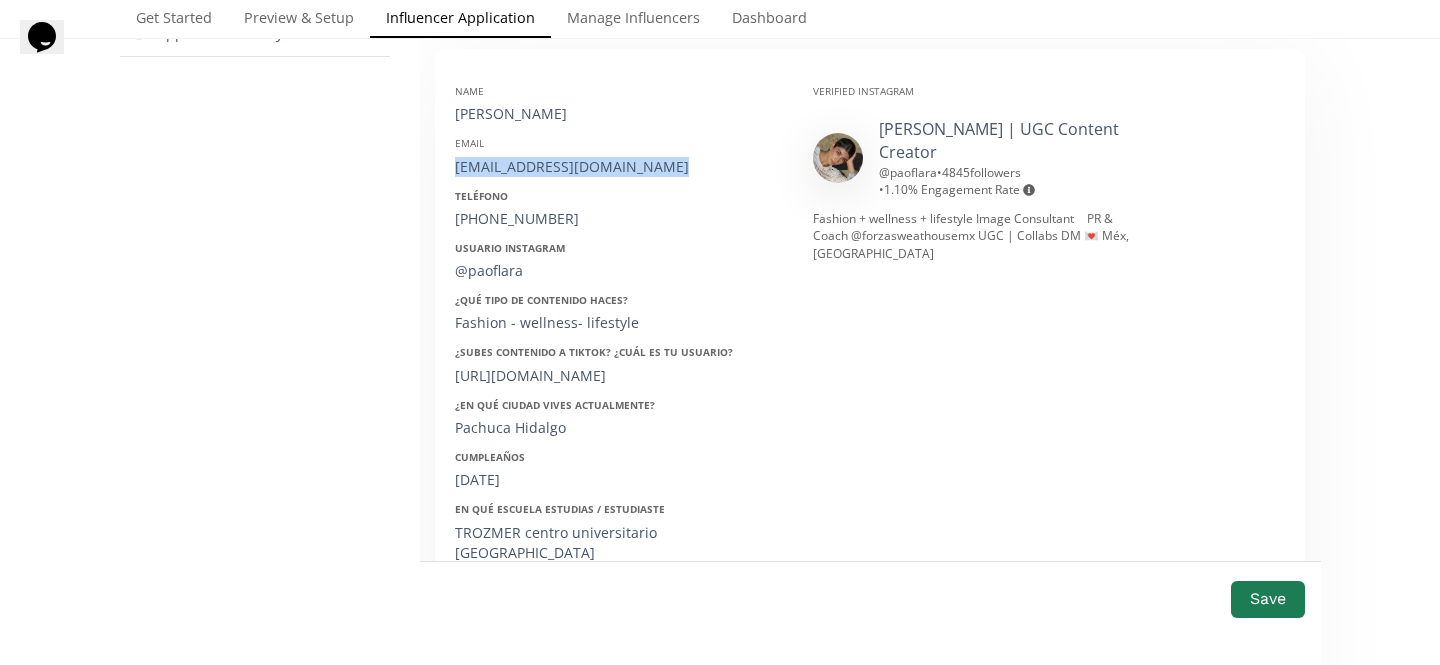 click on "paoo_flores98@hotmail.com" at bounding box center [619, 167] 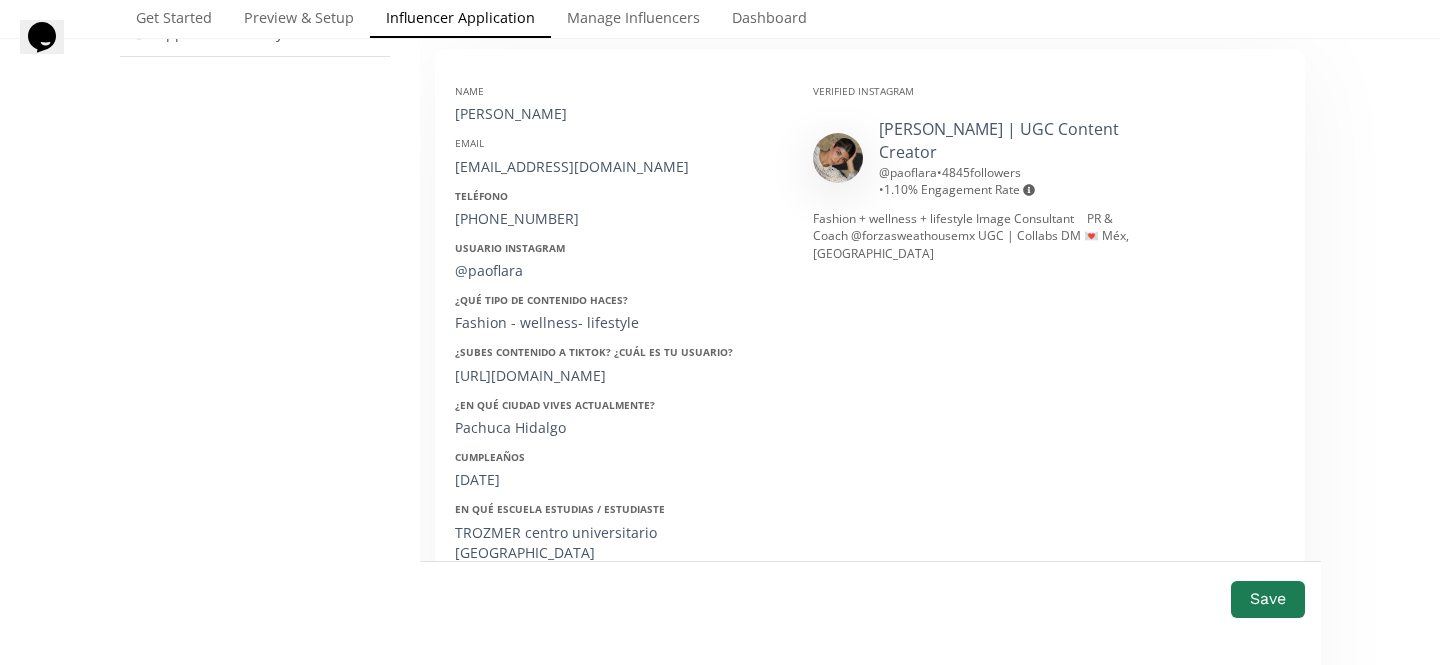 click on "[PERSON_NAME]" at bounding box center (619, 114) 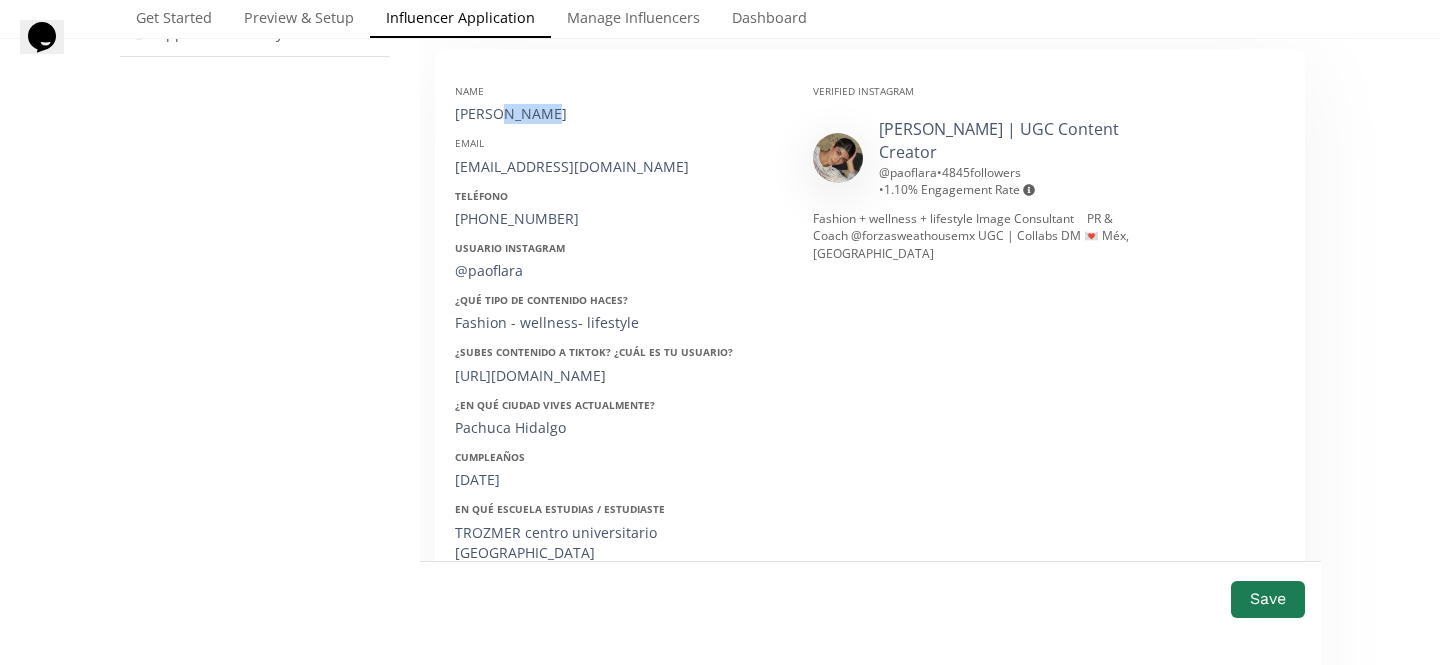 click on "[PERSON_NAME] [PERSON_NAME]" at bounding box center (619, 114) 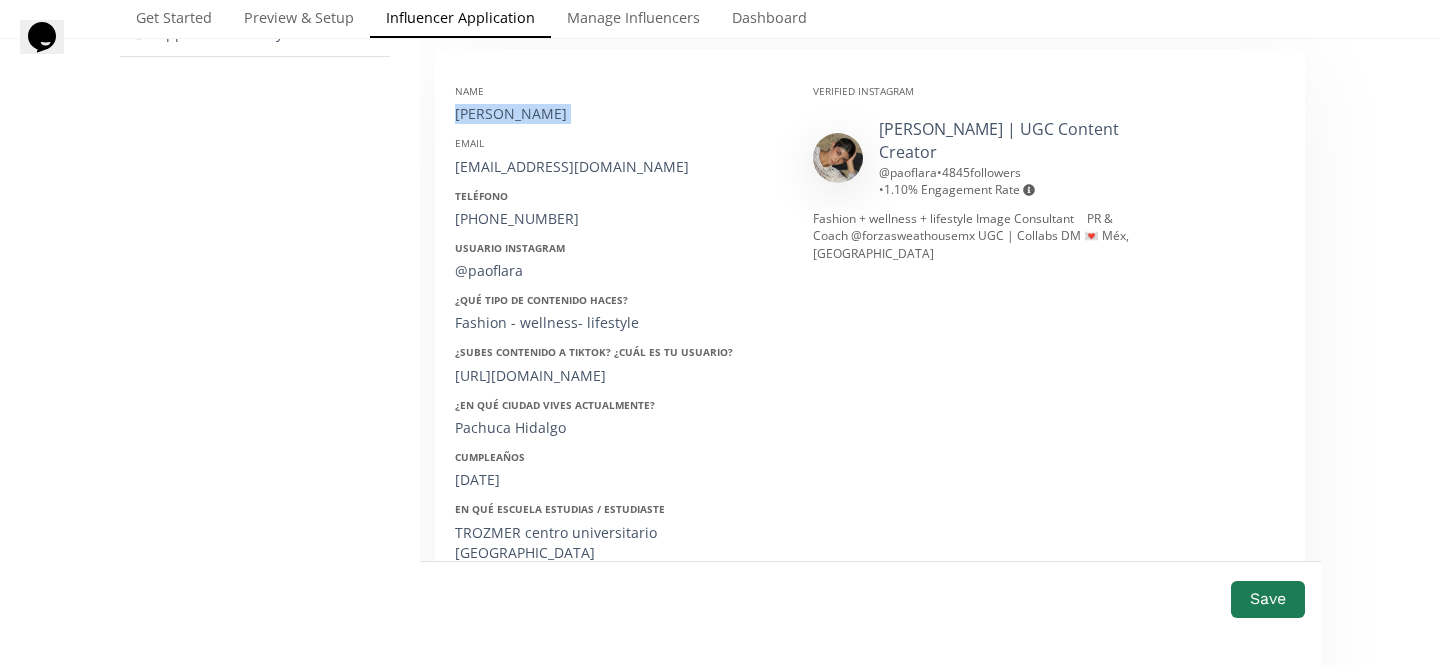 click on "[PERSON_NAME] [PERSON_NAME]" at bounding box center (619, 114) 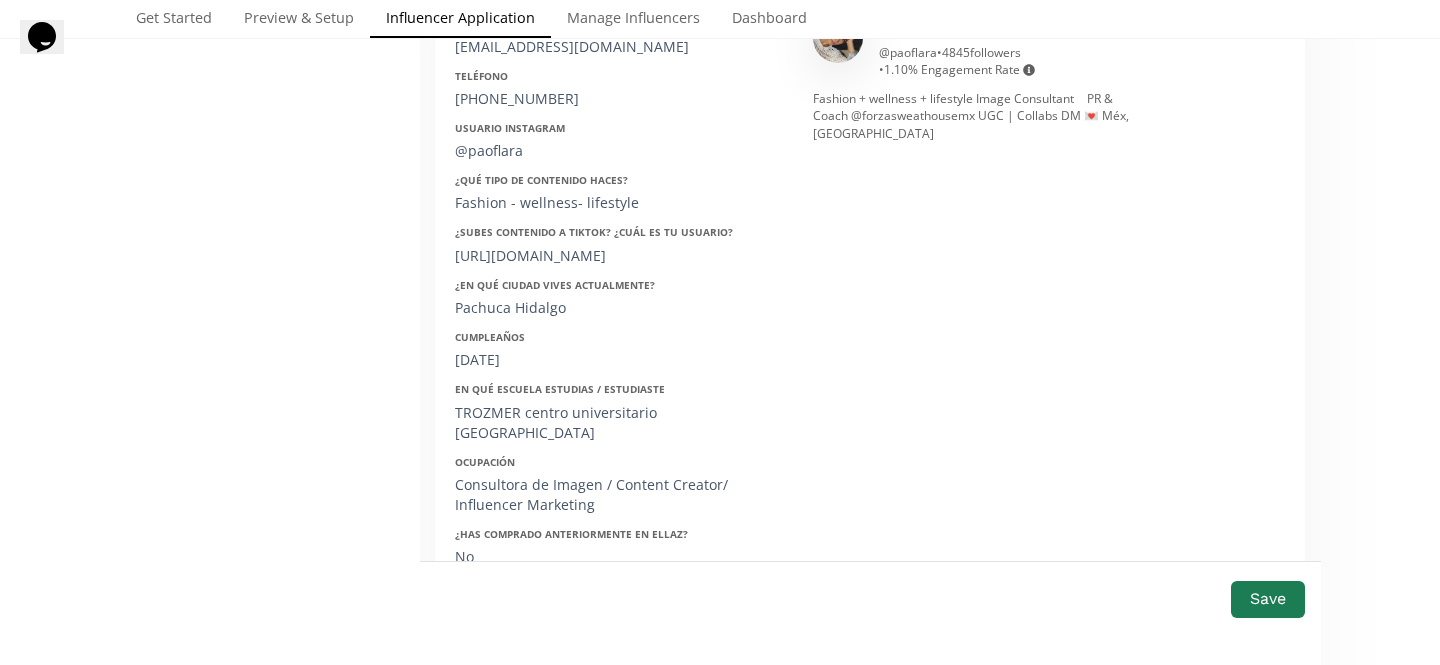 scroll, scrollTop: 521, scrollLeft: 0, axis: vertical 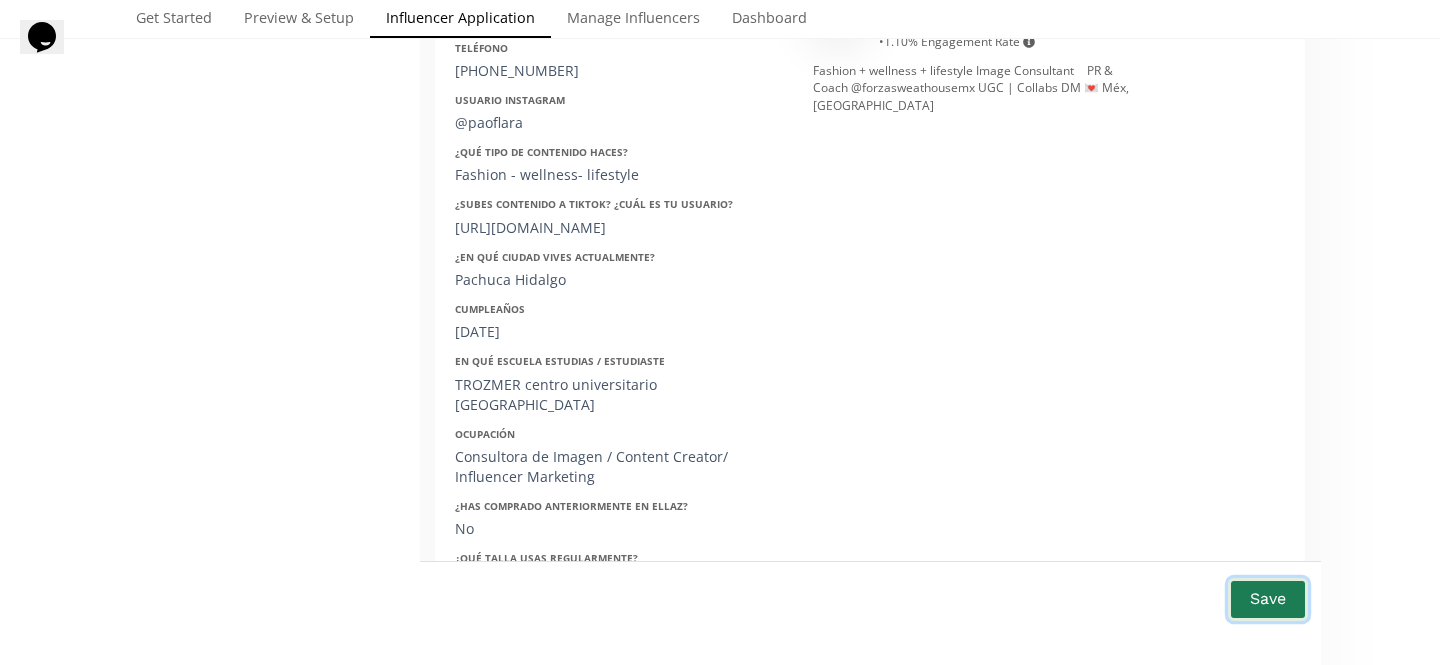 click on "Save" at bounding box center [1268, 599] 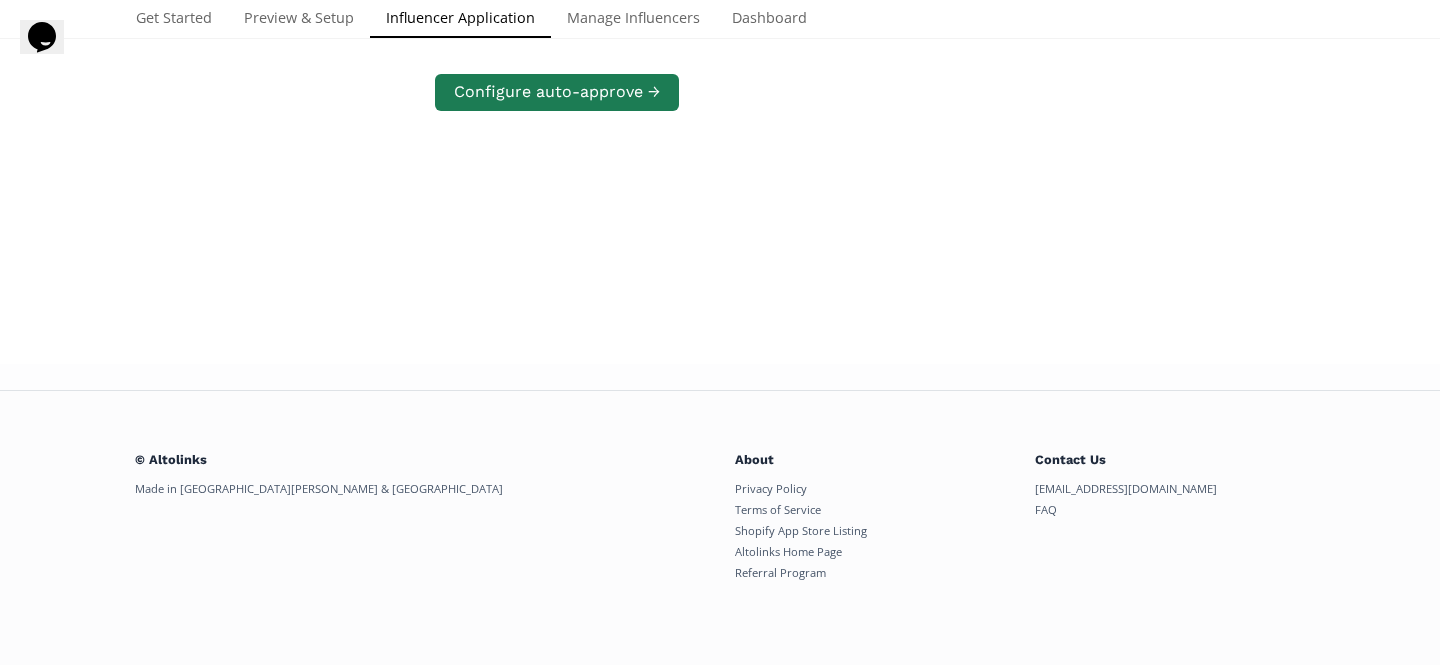 scroll, scrollTop: 424, scrollLeft: 0, axis: vertical 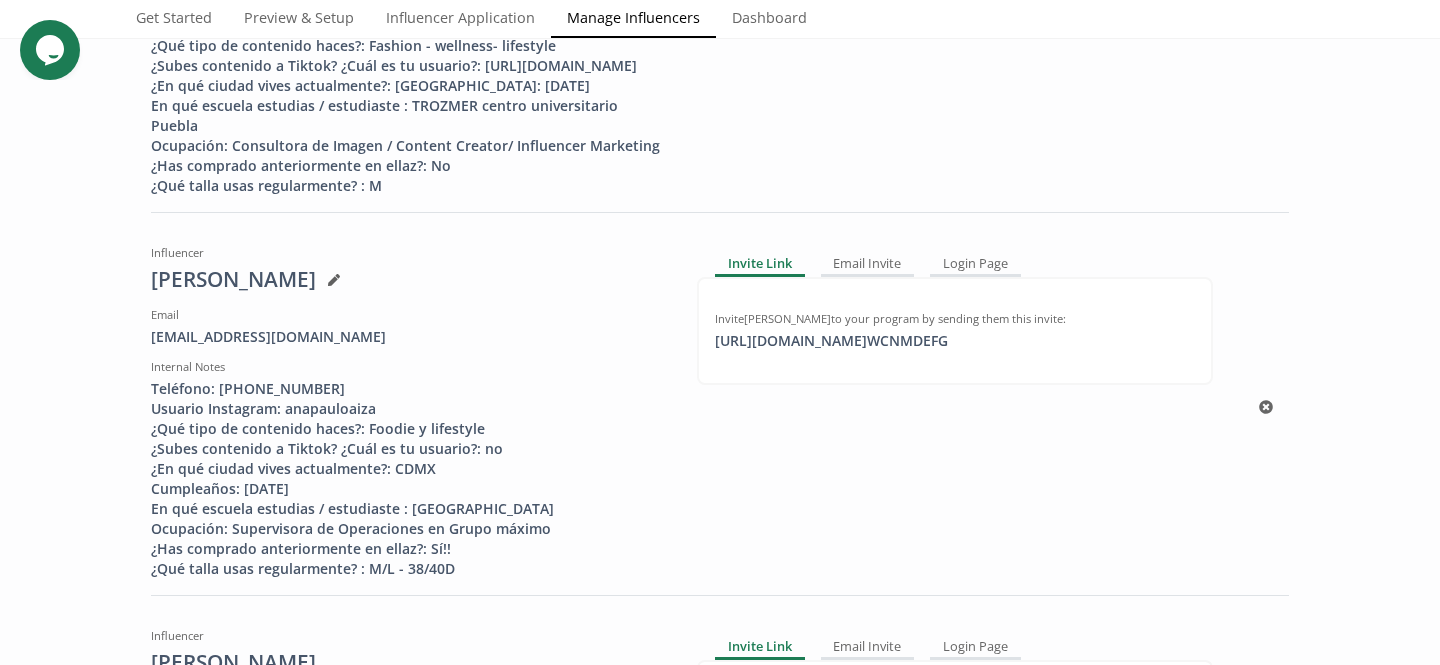 click on "Invite  [PERSON_NAME]  to your program by sending them this invite: [URL][DOMAIN_NAME] WCNMDEFG click to copy" at bounding box center (955, 331) 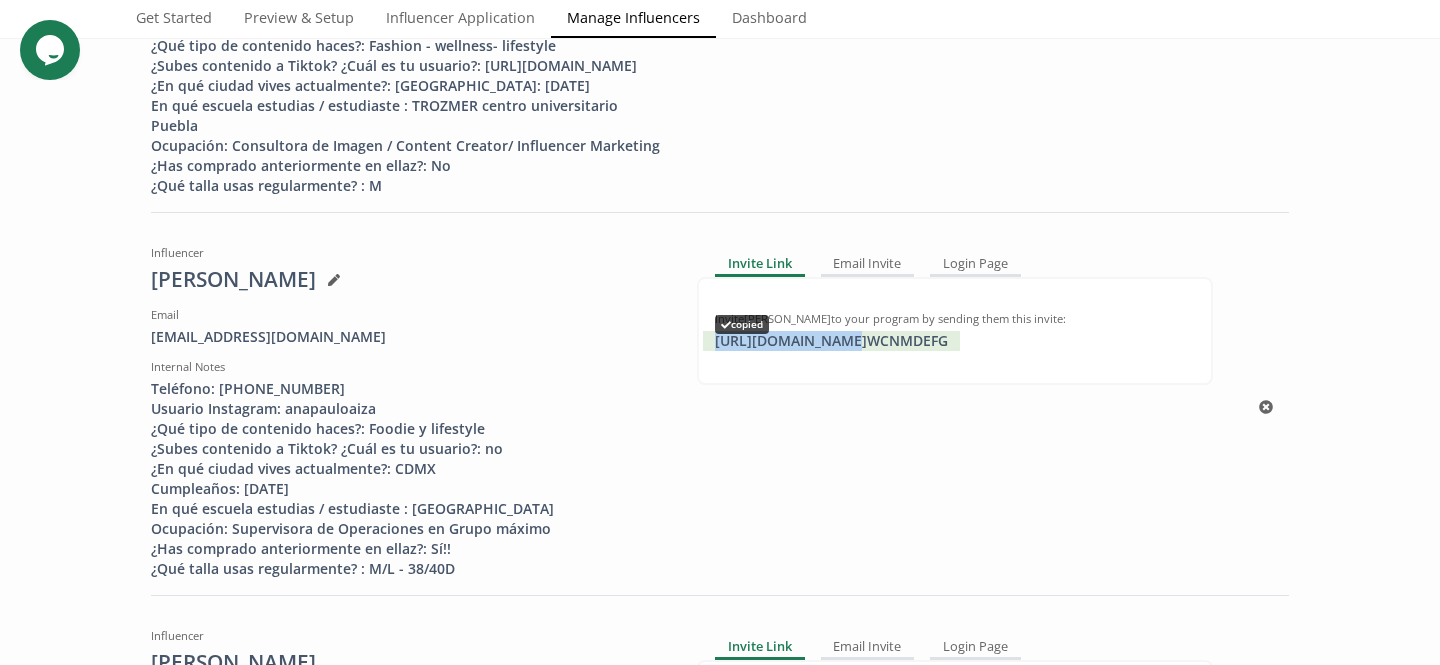 click on "[URL][DOMAIN_NAME] WCNMDEFG  copied" at bounding box center (831, 341) 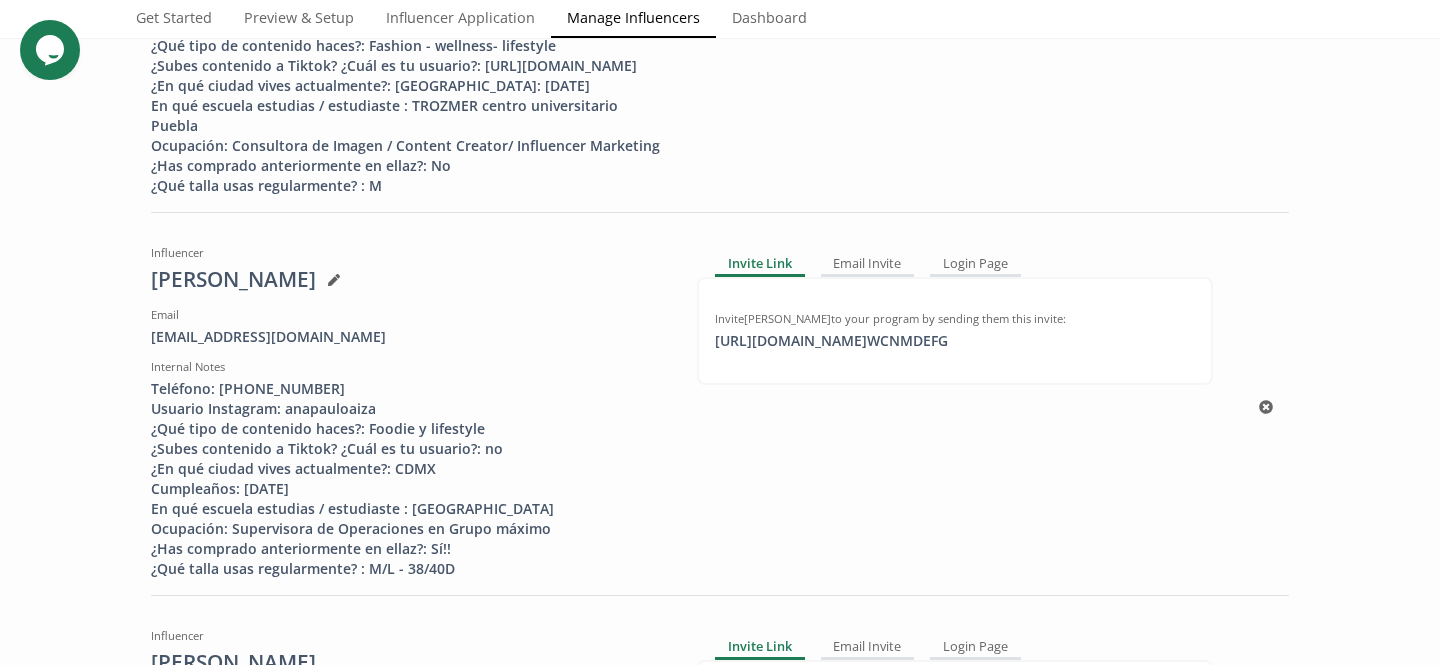 click on "Invite  Ana Paula Loaiza Rosillo  to your program by sending them this invite: https://app.altolinks.com/invite/ WCNMDEFG click to copy" at bounding box center (955, 331) 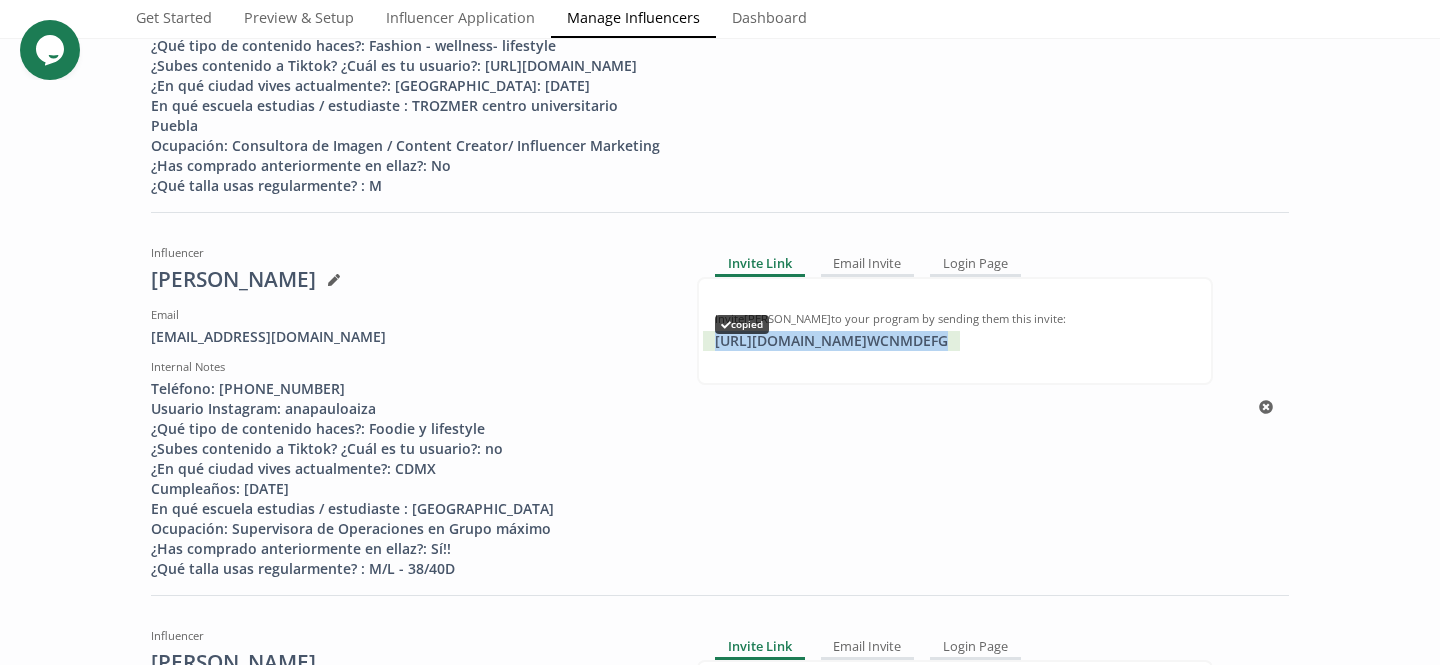 click on "https://app.altolinks.com/invite/ WCNMDEFG  copied" at bounding box center (831, 341) 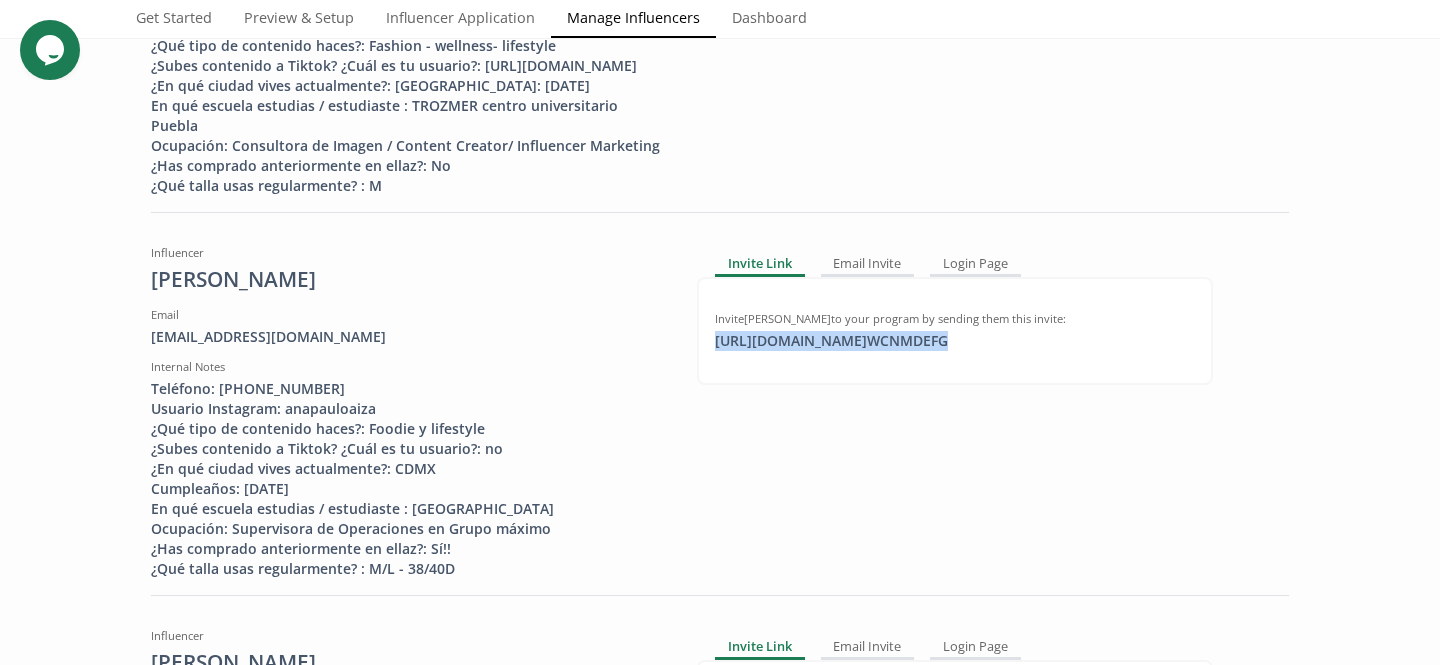 scroll, scrollTop: 0, scrollLeft: 0, axis: both 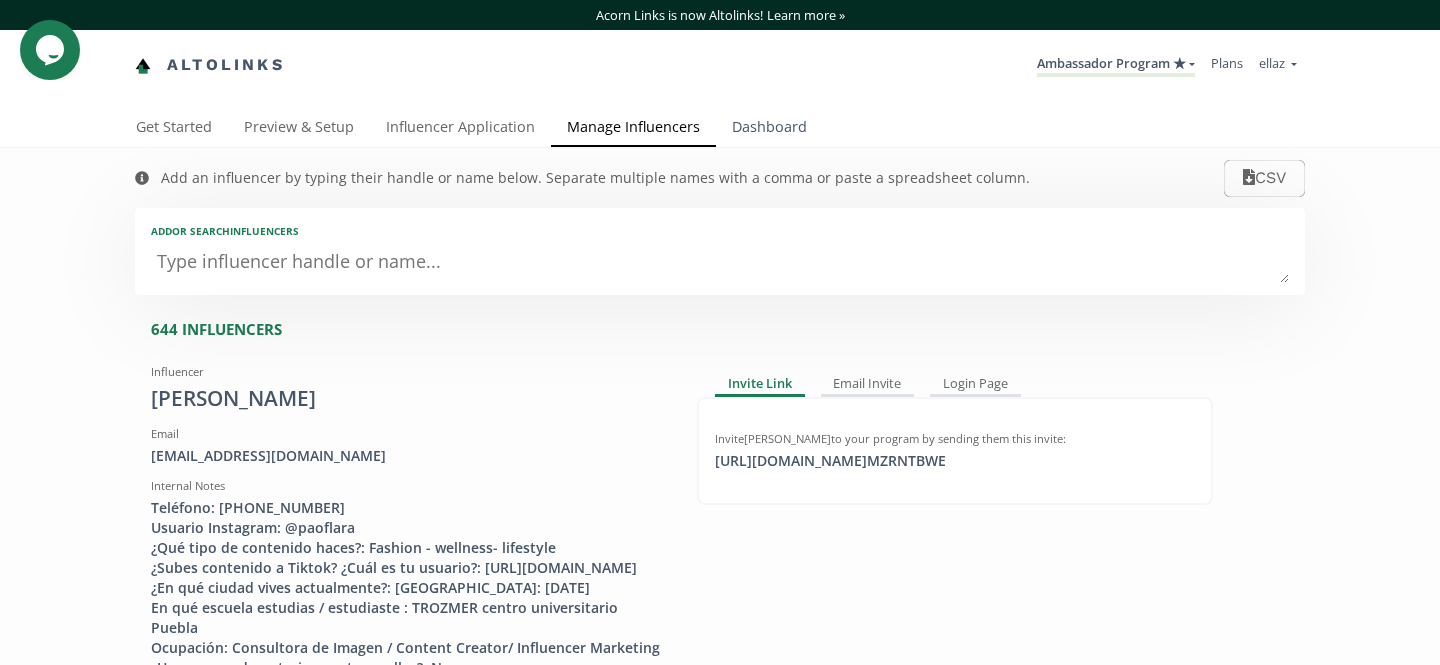 click on "Dashboard" at bounding box center [769, 129] 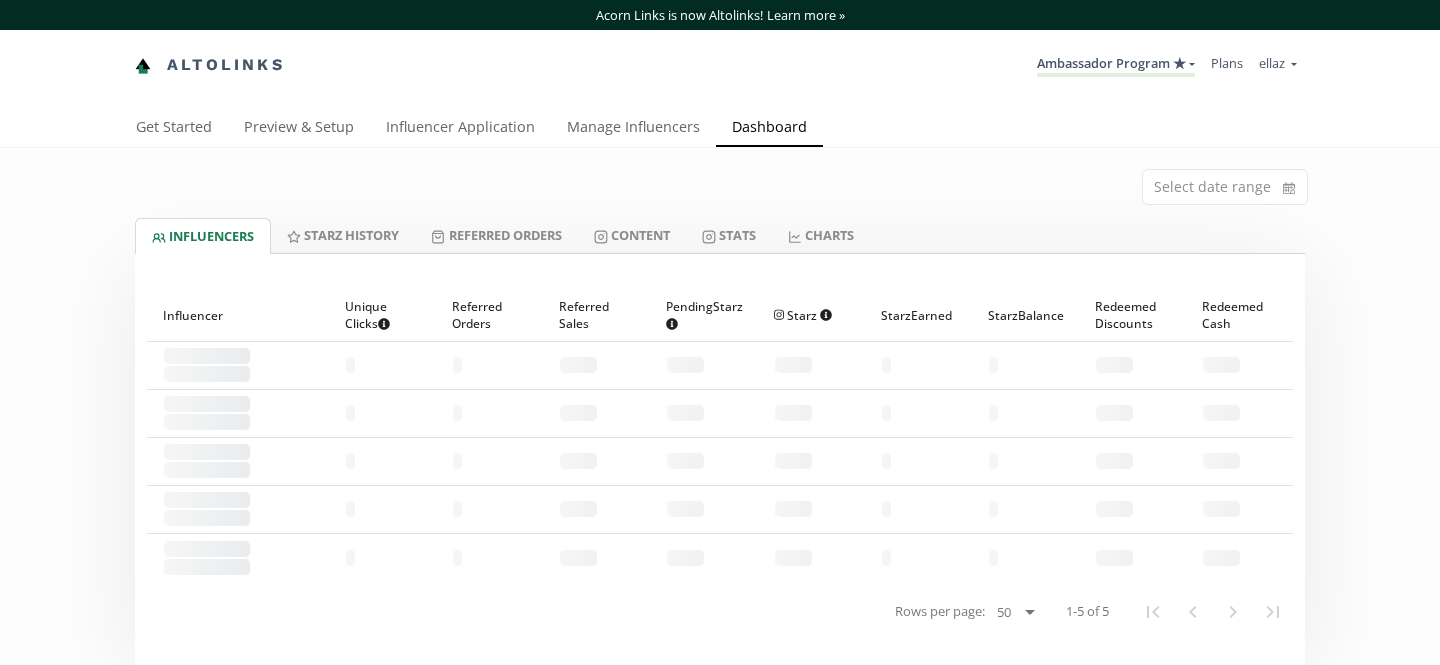 scroll, scrollTop: 0, scrollLeft: 0, axis: both 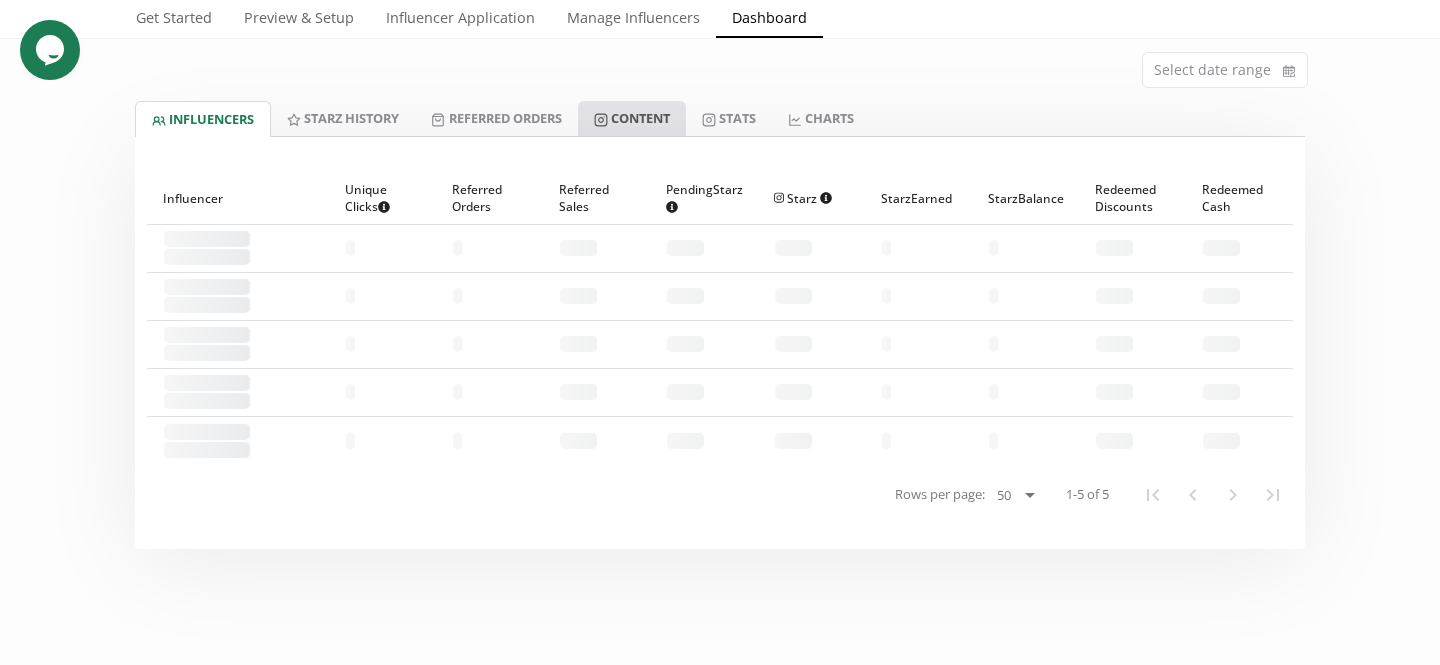 click on "Content" at bounding box center [632, 118] 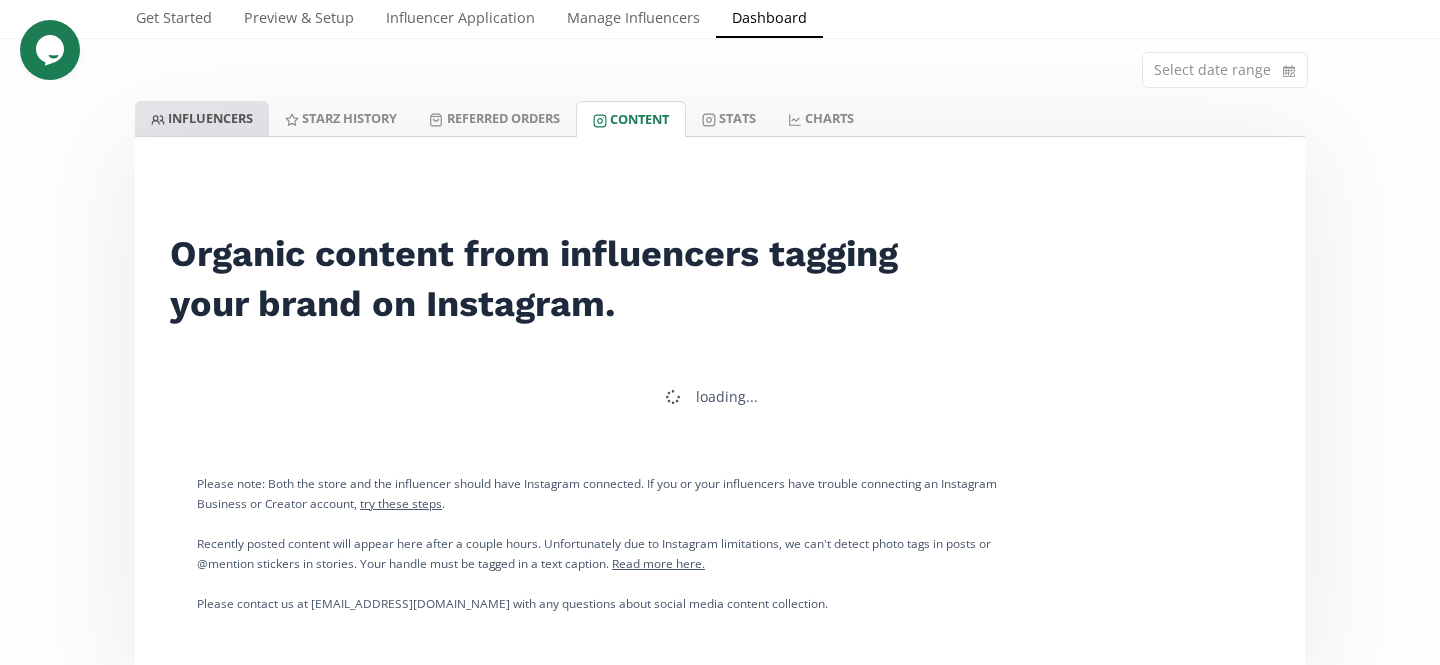 click on "INFLUENCERS" at bounding box center (202, 118) 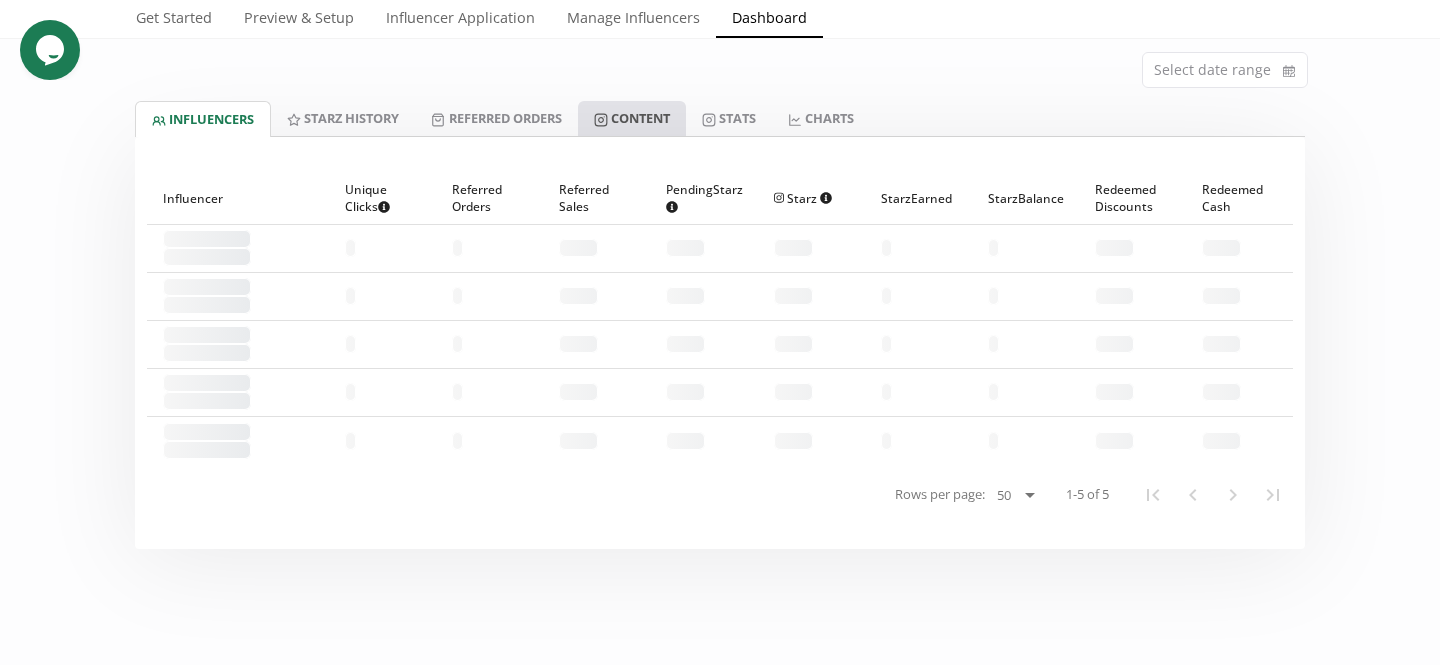 click on "Content" at bounding box center (632, 118) 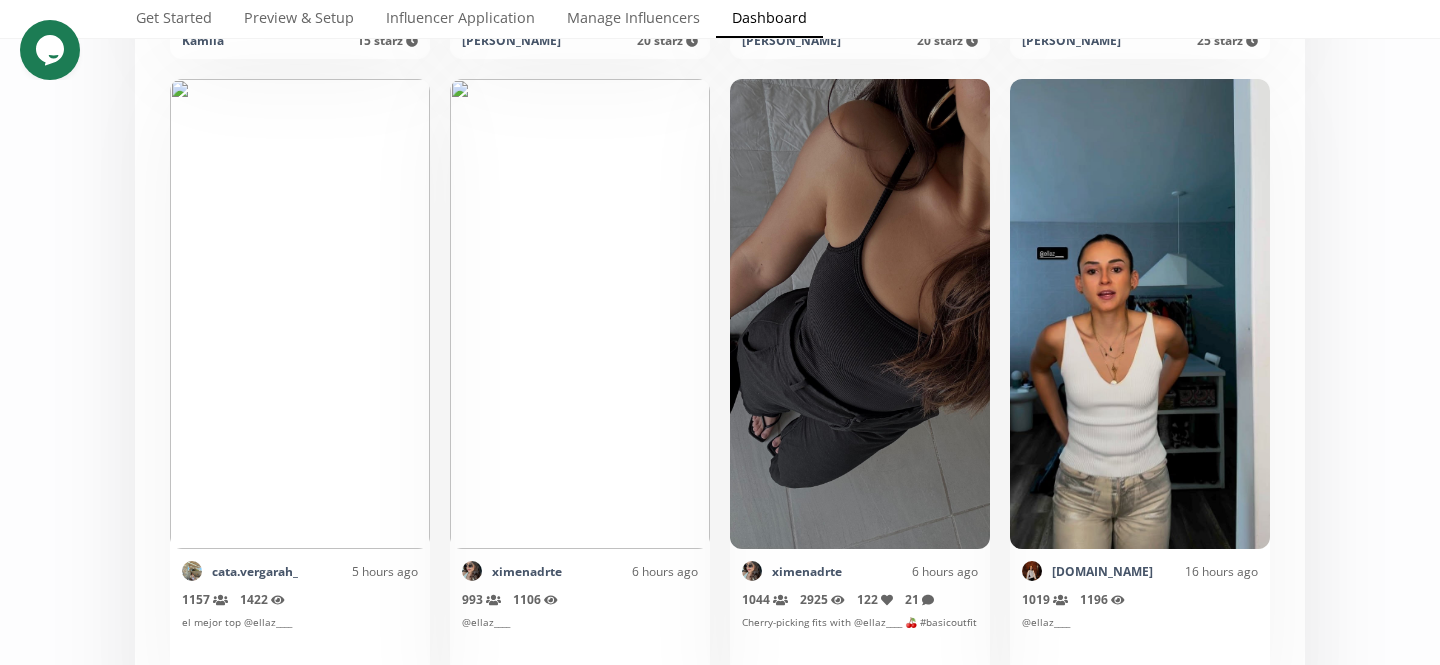 scroll, scrollTop: 1189, scrollLeft: 0, axis: vertical 